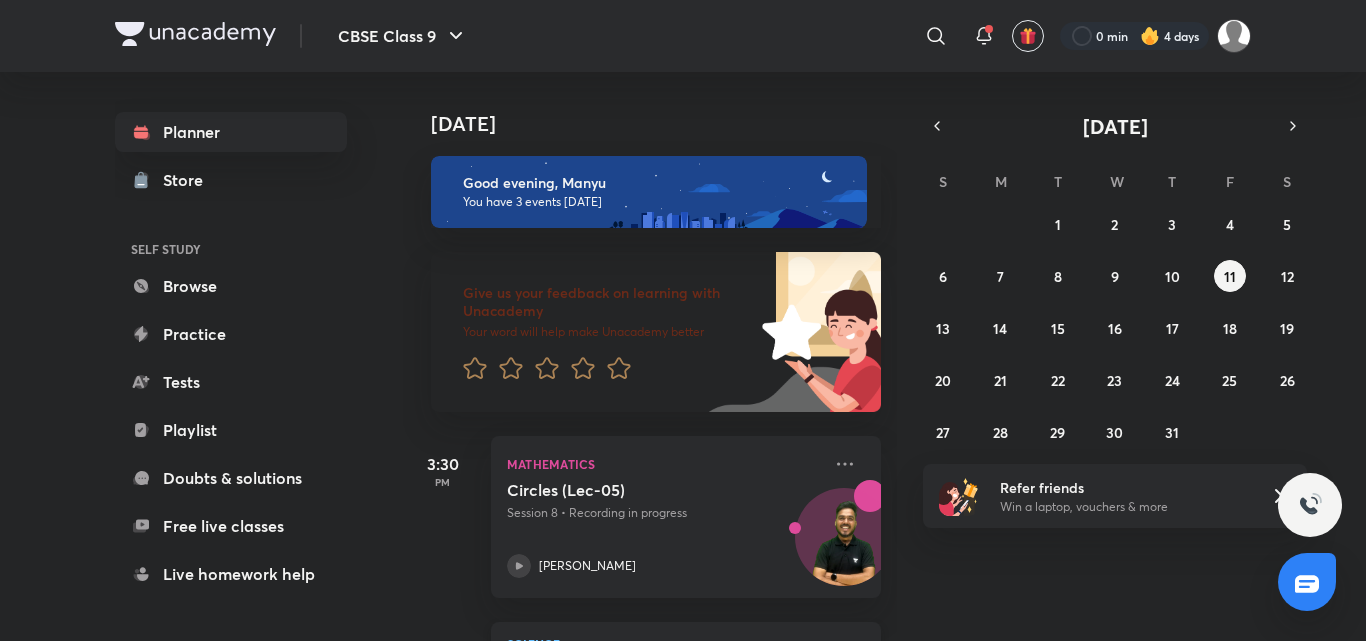 scroll, scrollTop: 0, scrollLeft: 0, axis: both 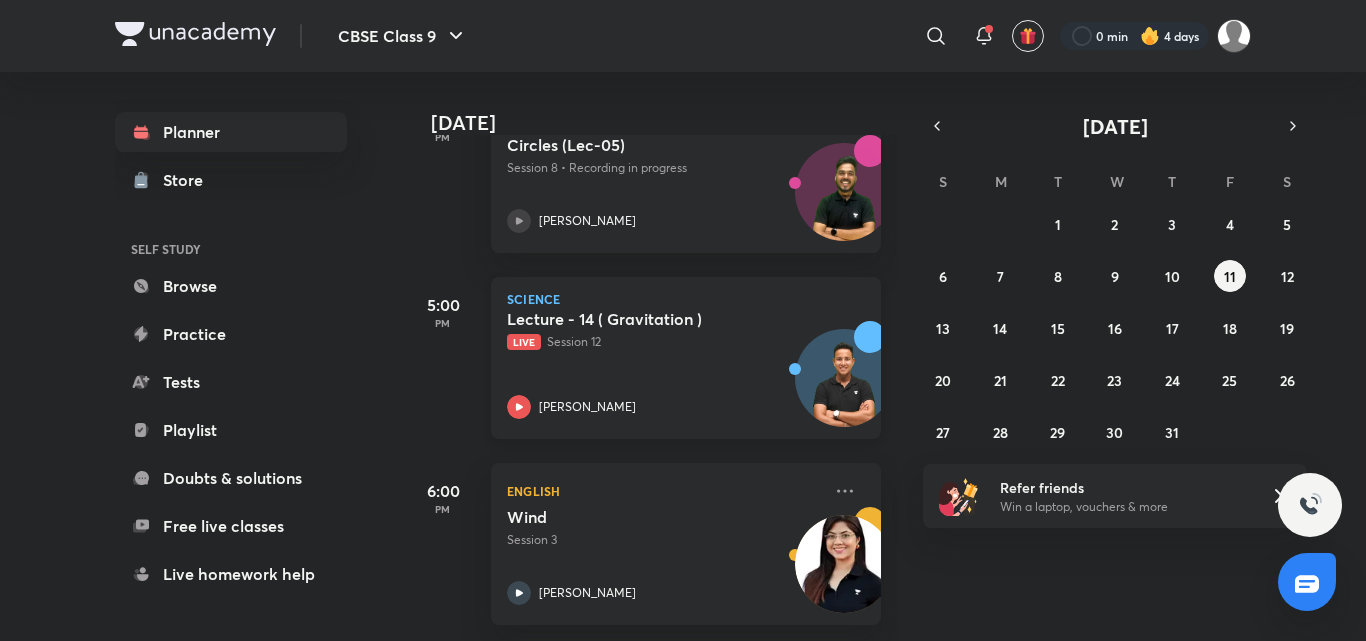 click on "[PERSON_NAME]" at bounding box center (664, 407) 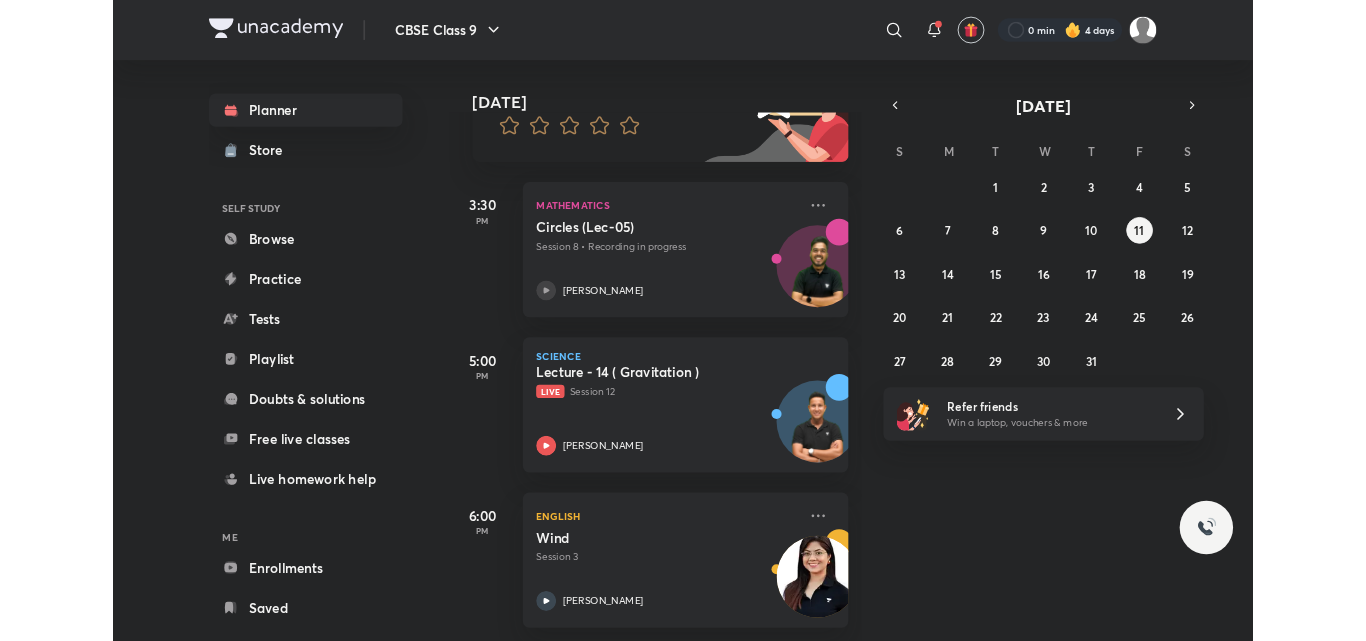 scroll, scrollTop: 233, scrollLeft: 0, axis: vertical 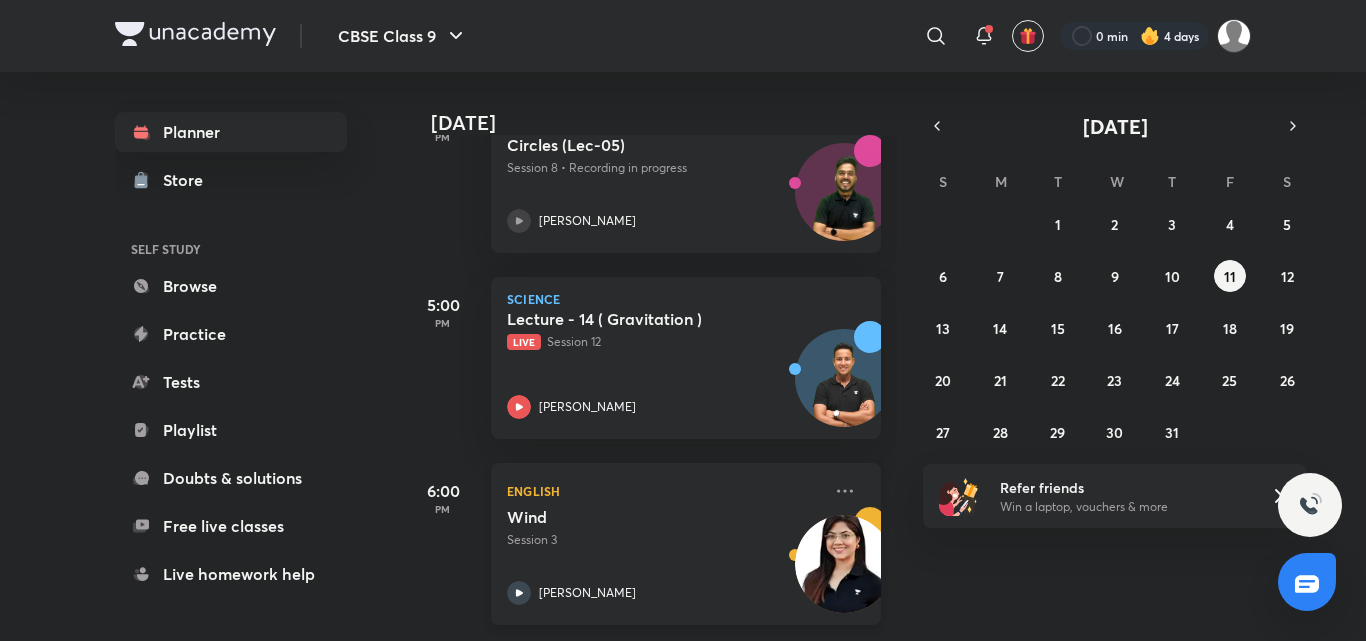 click on "[PERSON_NAME]" at bounding box center [587, 593] 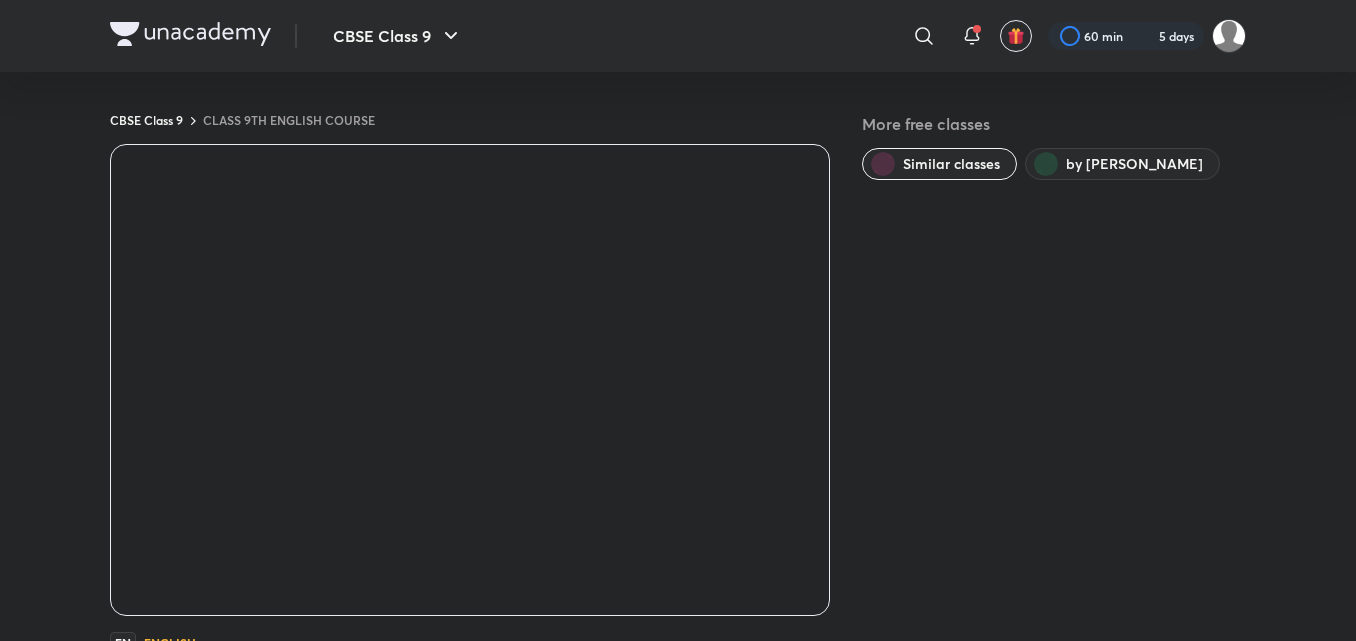 scroll, scrollTop: 0, scrollLeft: 0, axis: both 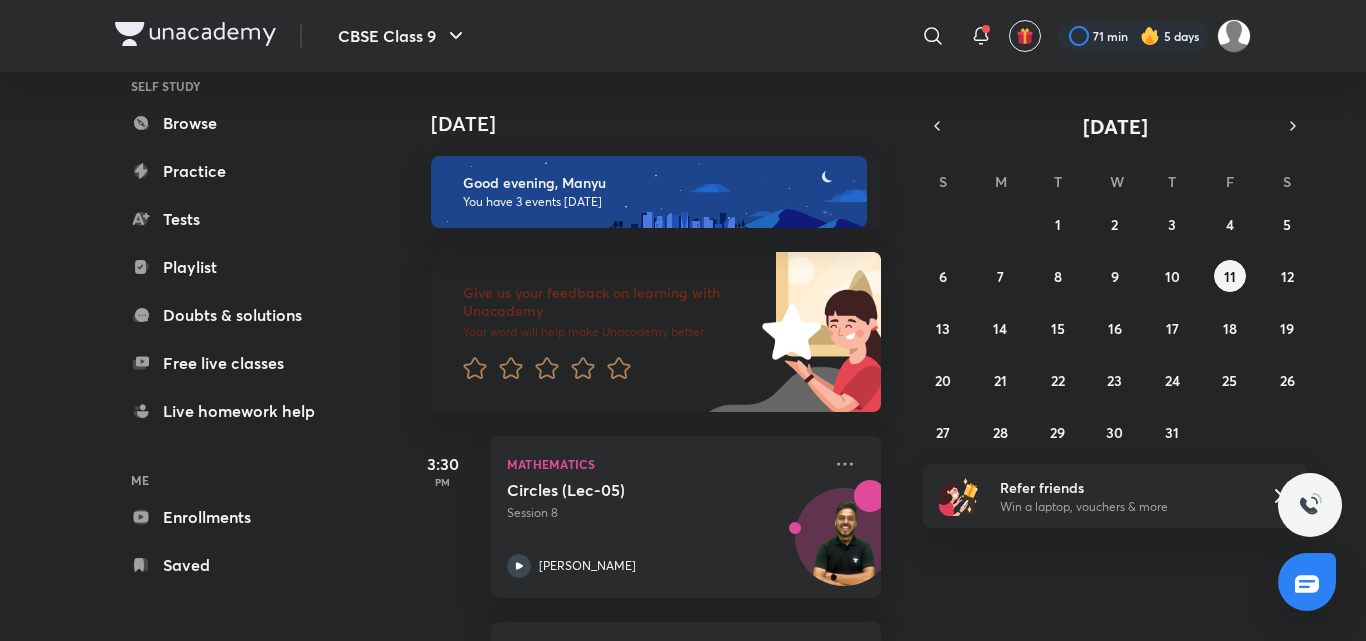 click on "Planner Store SELF STUDY Browse Practice Tests Playlist Doubts & solutions Free live classes Live homework help ME Enrollments Saved" at bounding box center [231, 267] 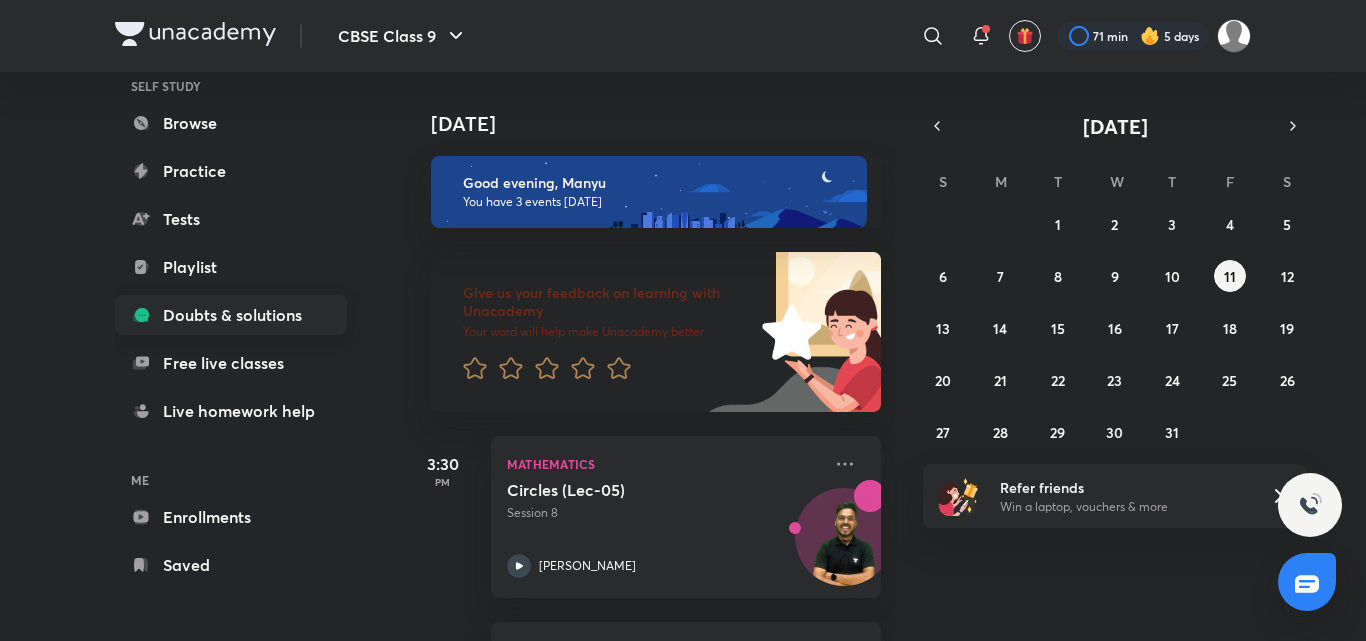 click on "Doubts & solutions" at bounding box center (231, 315) 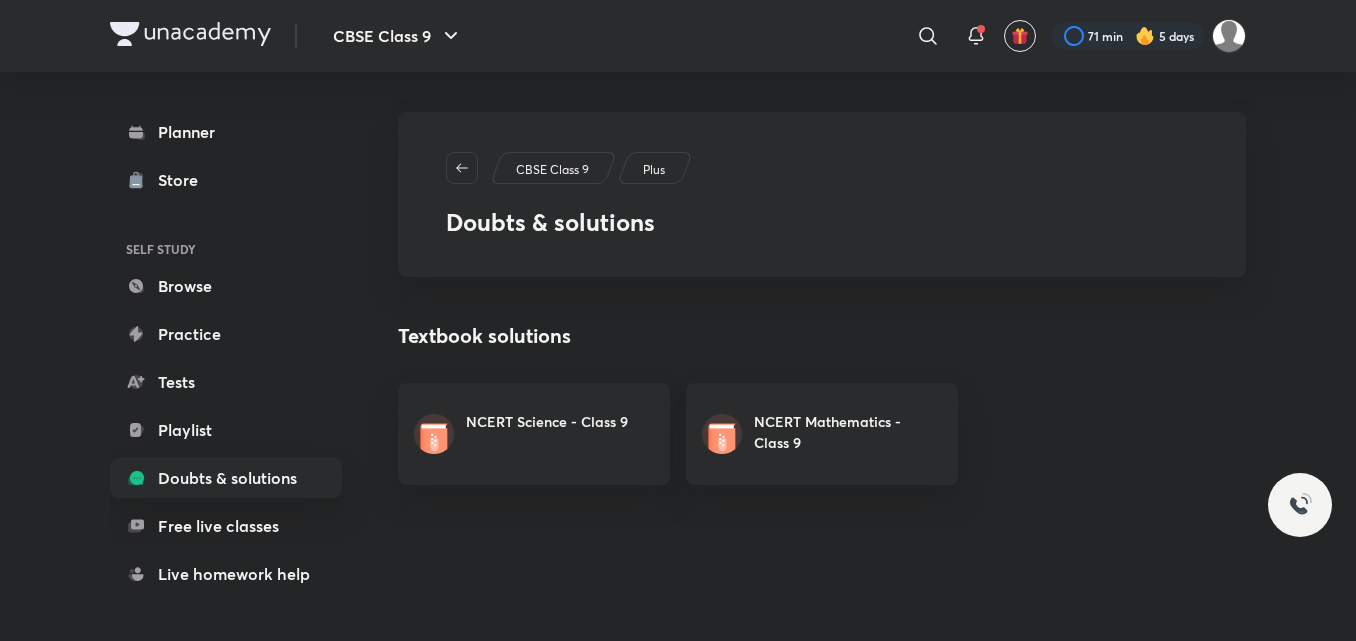 scroll, scrollTop: 20, scrollLeft: 0, axis: vertical 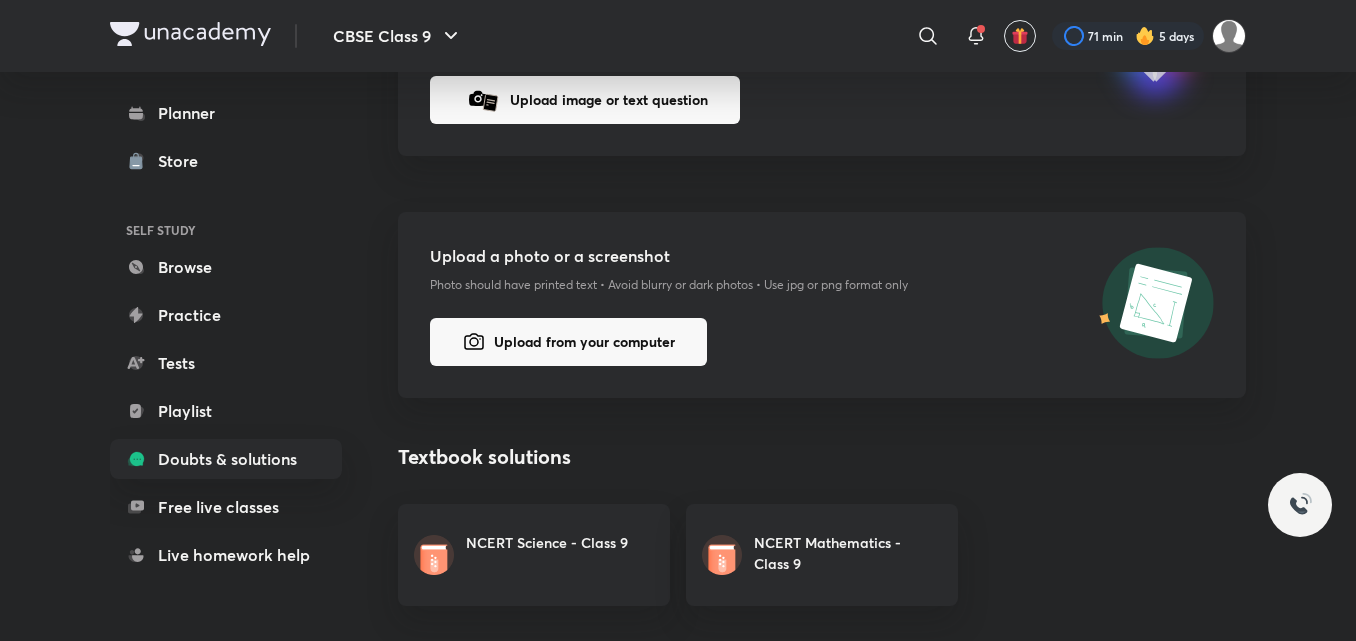 click on "Ask Unacademy AI Get instant solutions to your doubts using Unacademy AI Upload image or text question" at bounding box center [822, 63] 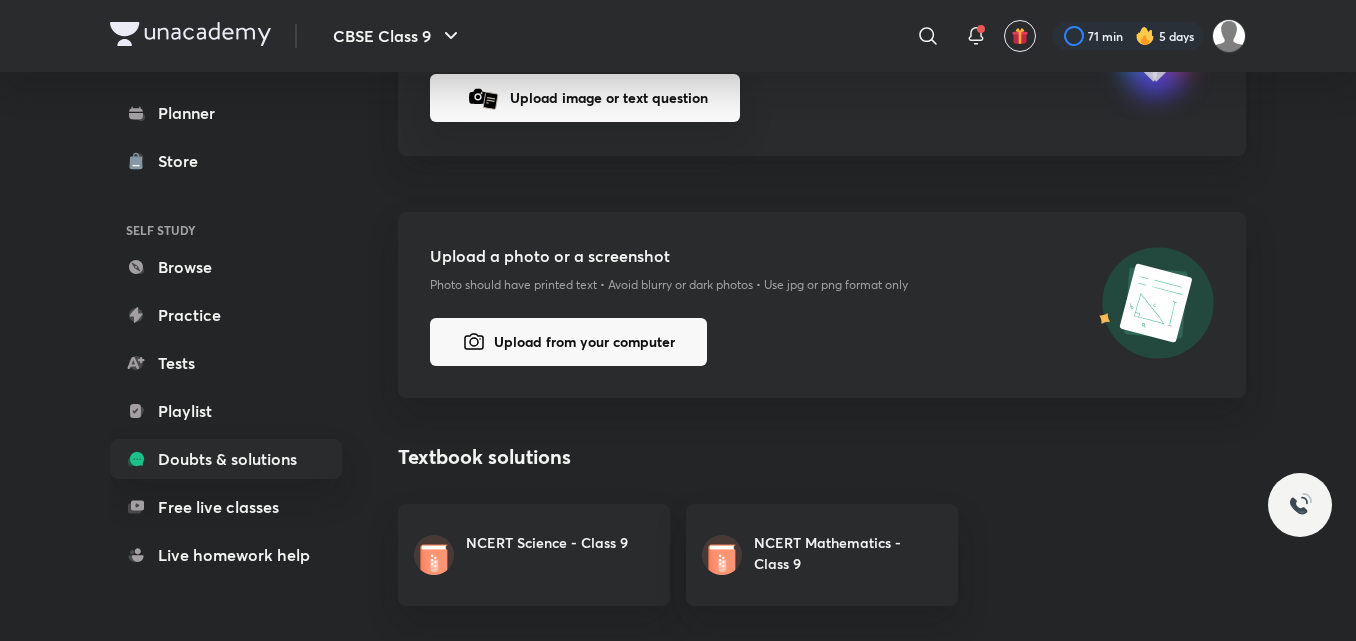 click on "Upload image or text question" at bounding box center (585, 98) 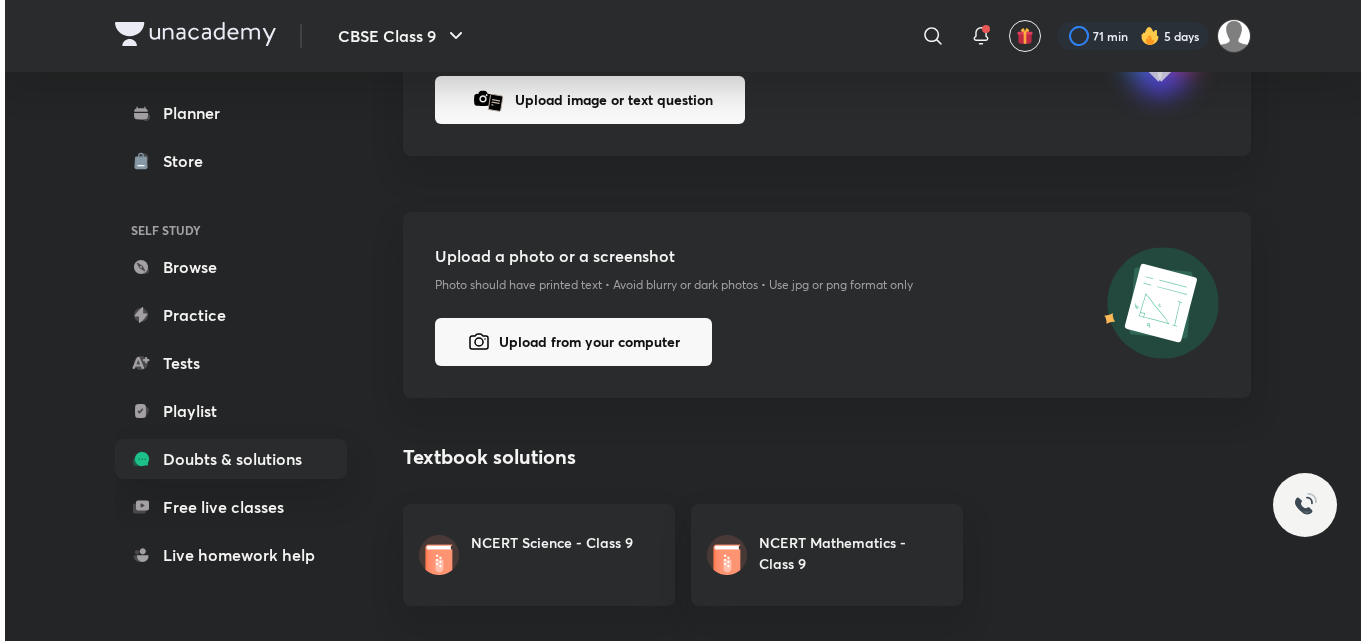 scroll, scrollTop: 0, scrollLeft: 0, axis: both 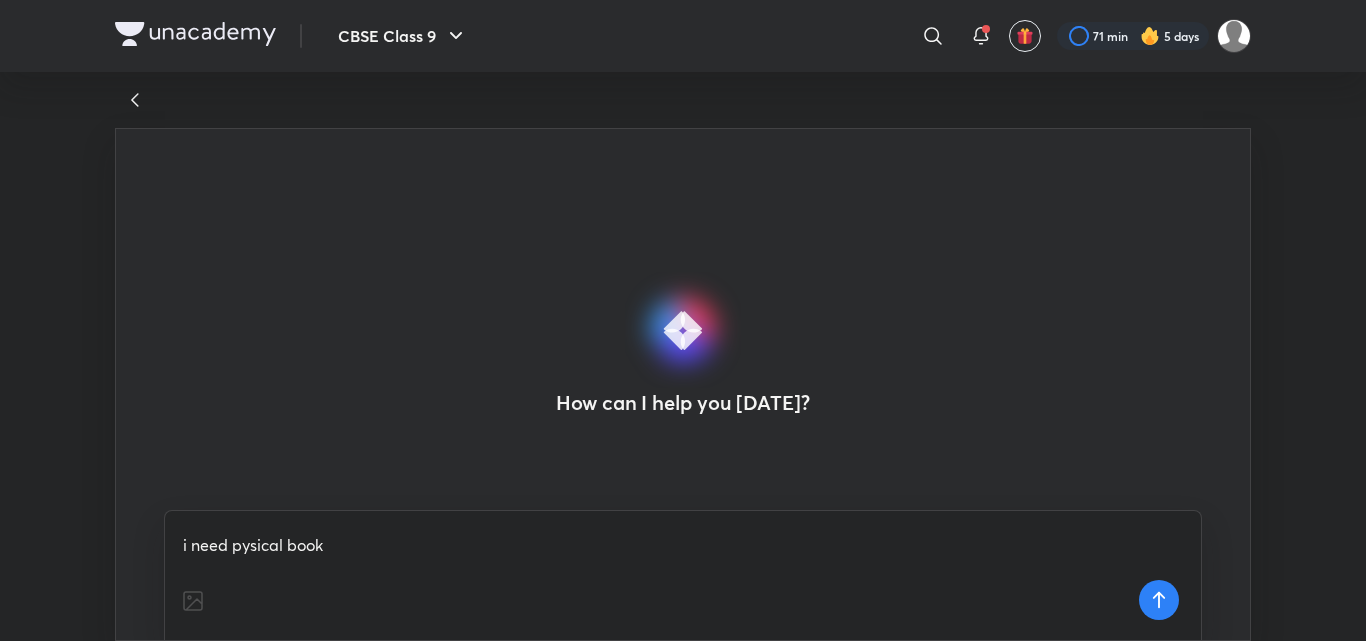 type on "i need pysical books" 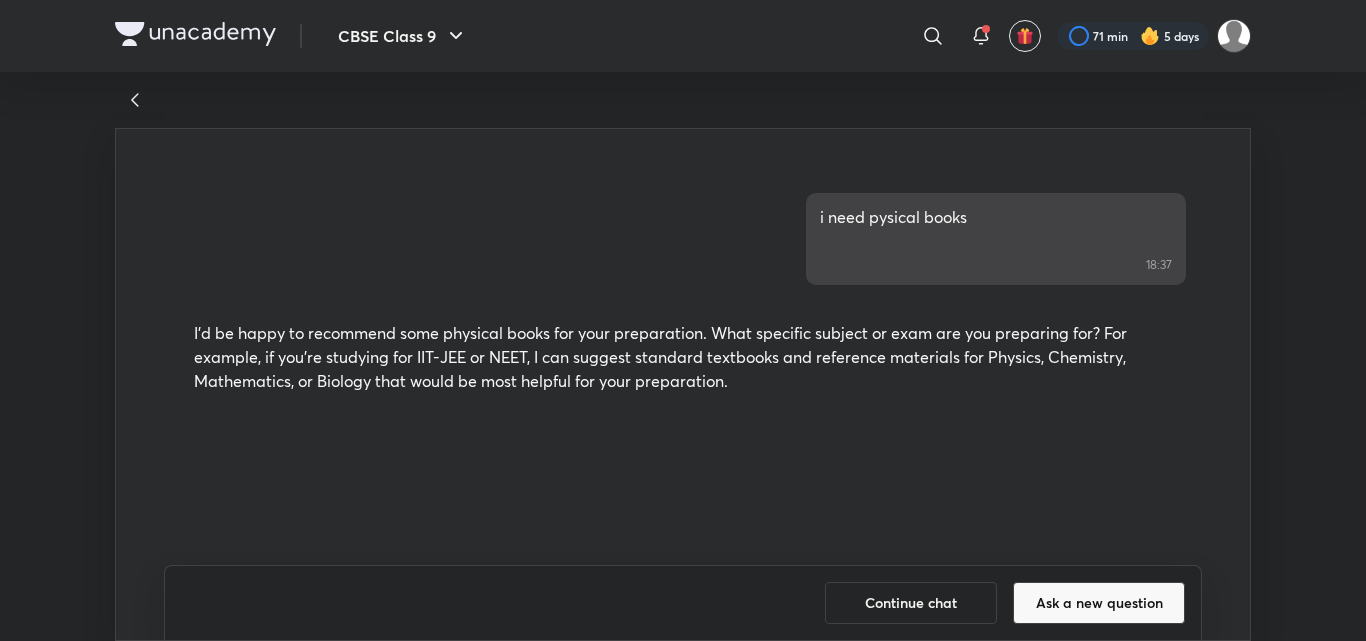 click on "Continue chat" at bounding box center [911, 603] 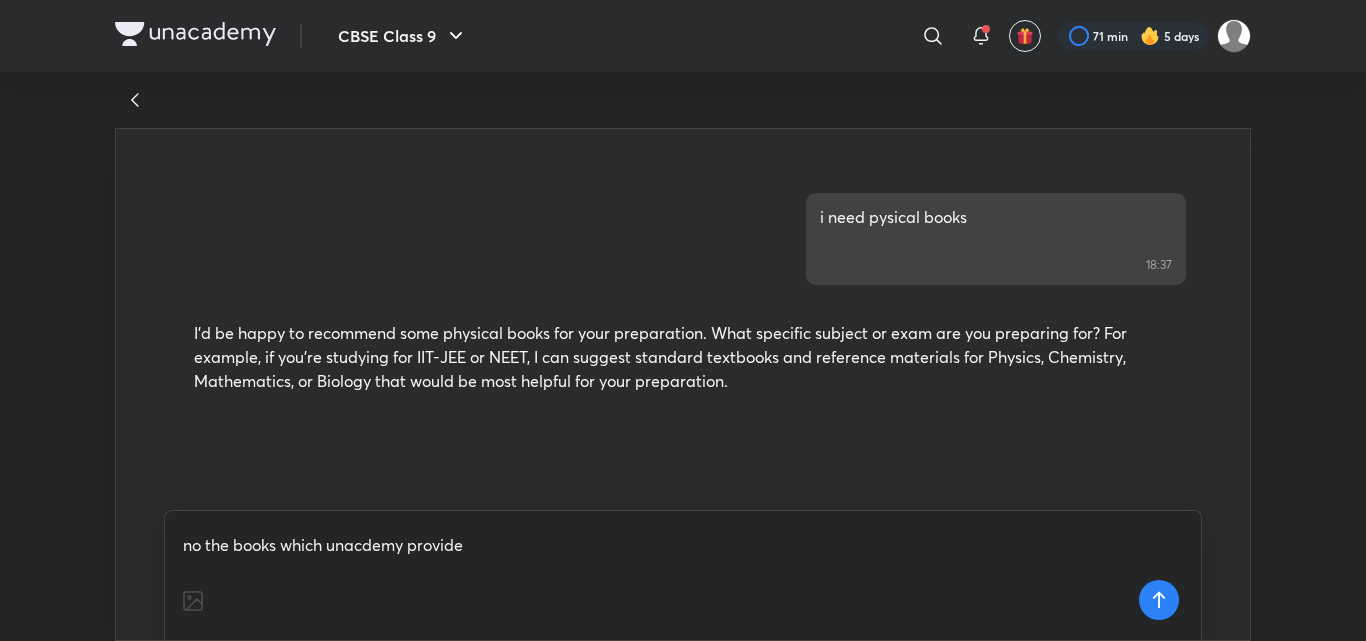 type on "no the books which unacdemy provides" 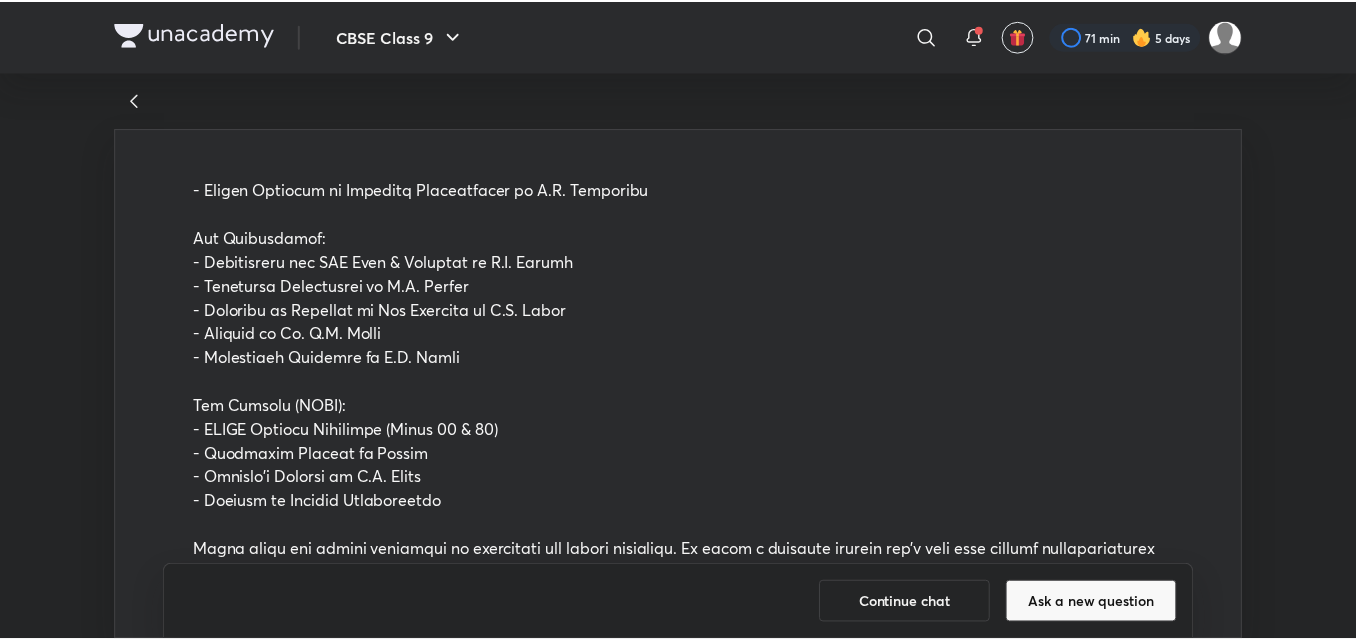 scroll, scrollTop: 812, scrollLeft: 0, axis: vertical 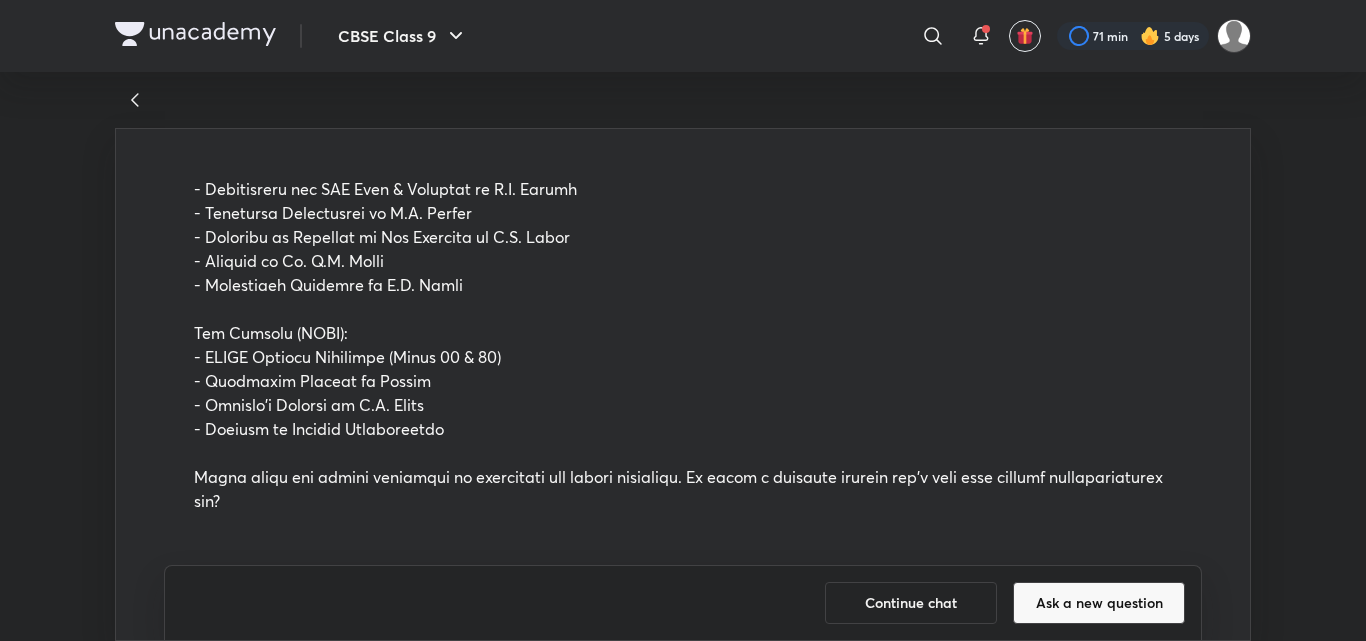 click on "i need pysical books 18:37 I'd be happy to recommend some physical books for your preparation. What specific subject or exam are you preparing for? For example, if you're studying for IIT-JEE or NEET, I can suggest standard textbooks and reference materials for Physics, Chemistry, Mathematics, or Biology that would be most helpful for your preparation. no the books which unacdemy provides 18:38 Continue chat Ask a new question" at bounding box center [683, 356] 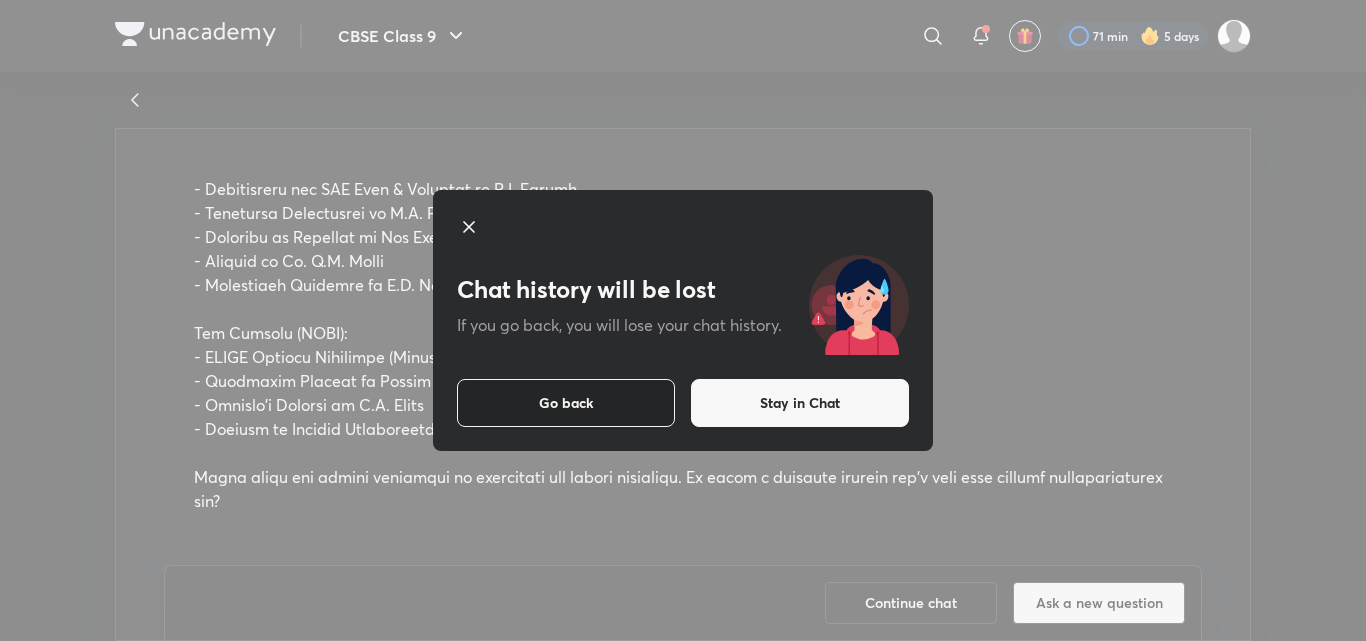 click on "Go back" at bounding box center [566, 403] 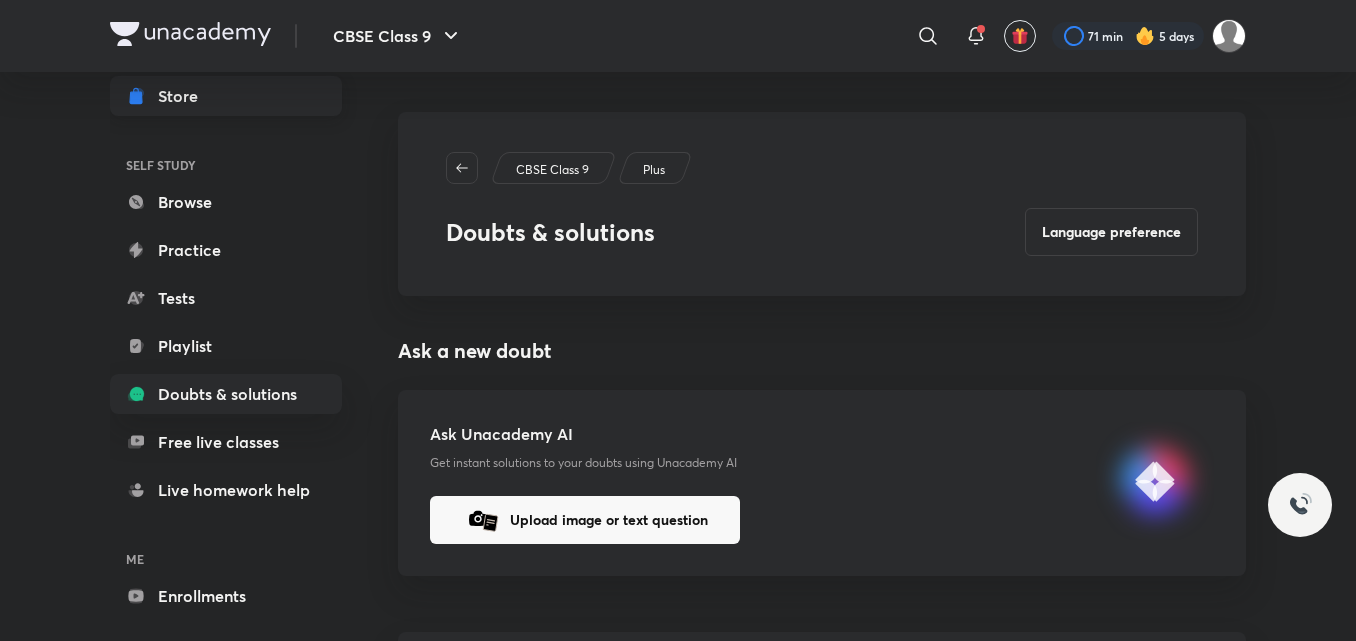 scroll, scrollTop: 163, scrollLeft: 0, axis: vertical 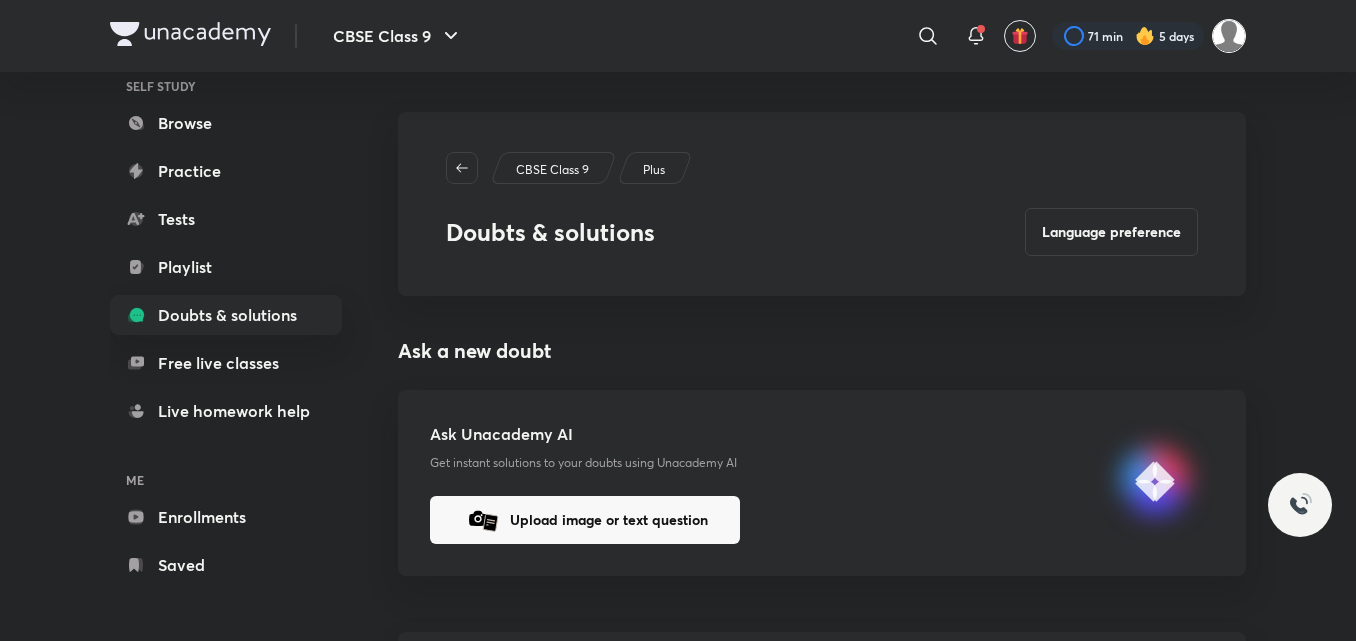 click at bounding box center [1229, 36] 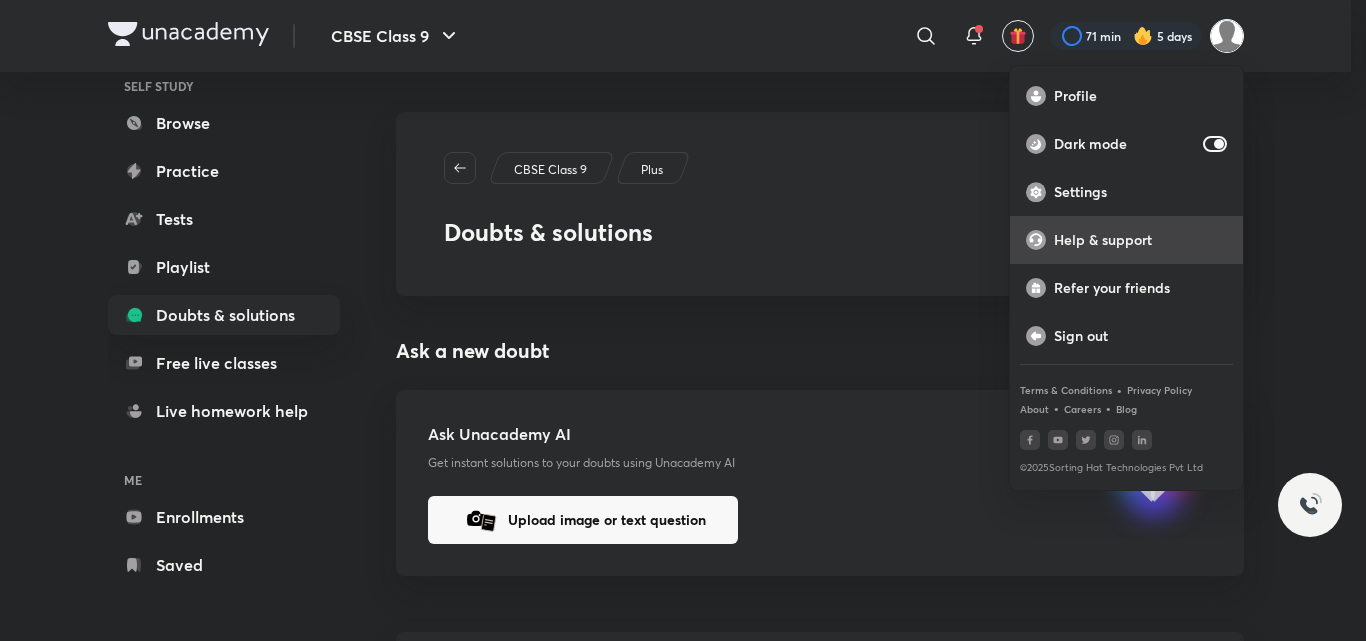 click on "Help & support" at bounding box center [1140, 240] 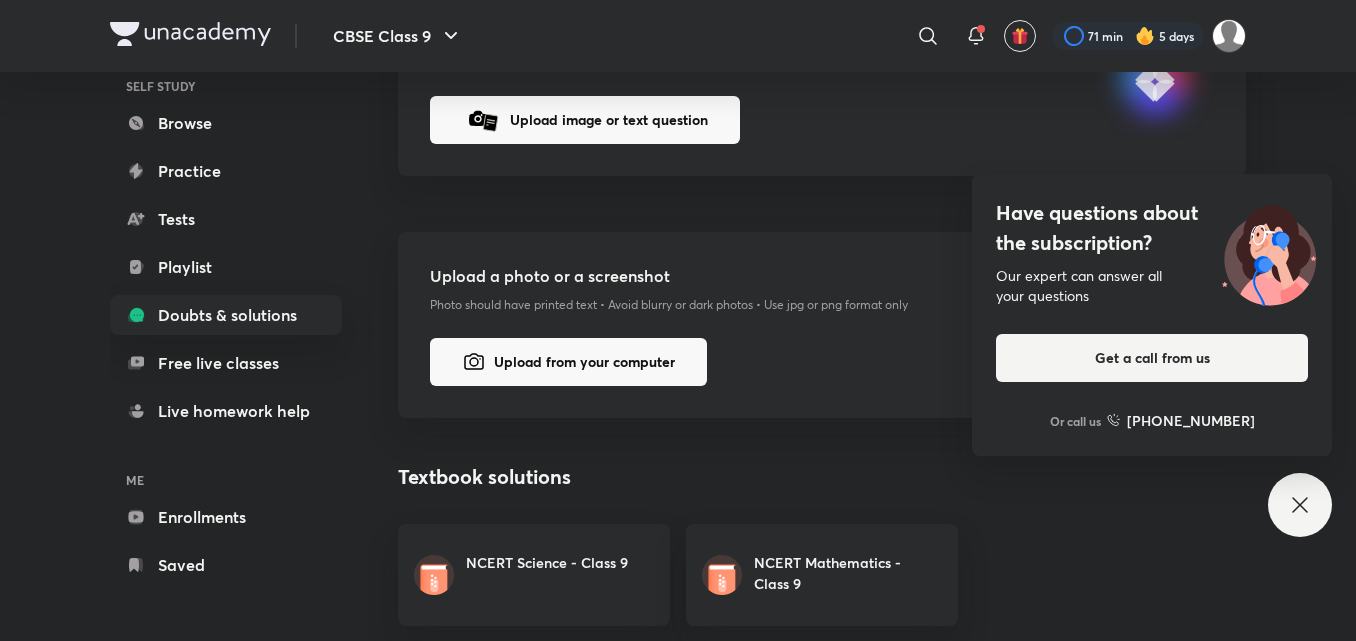 scroll, scrollTop: 421, scrollLeft: 0, axis: vertical 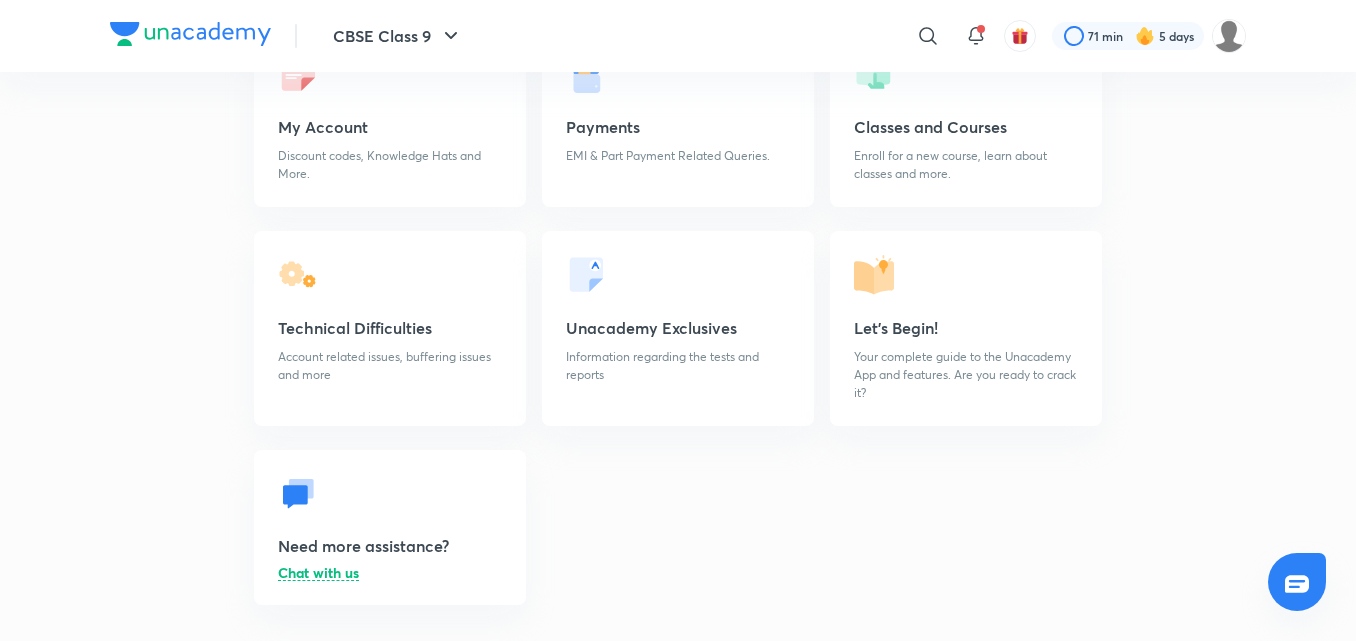 click on "Need more assistance? Chat with us" at bounding box center (390, 527) 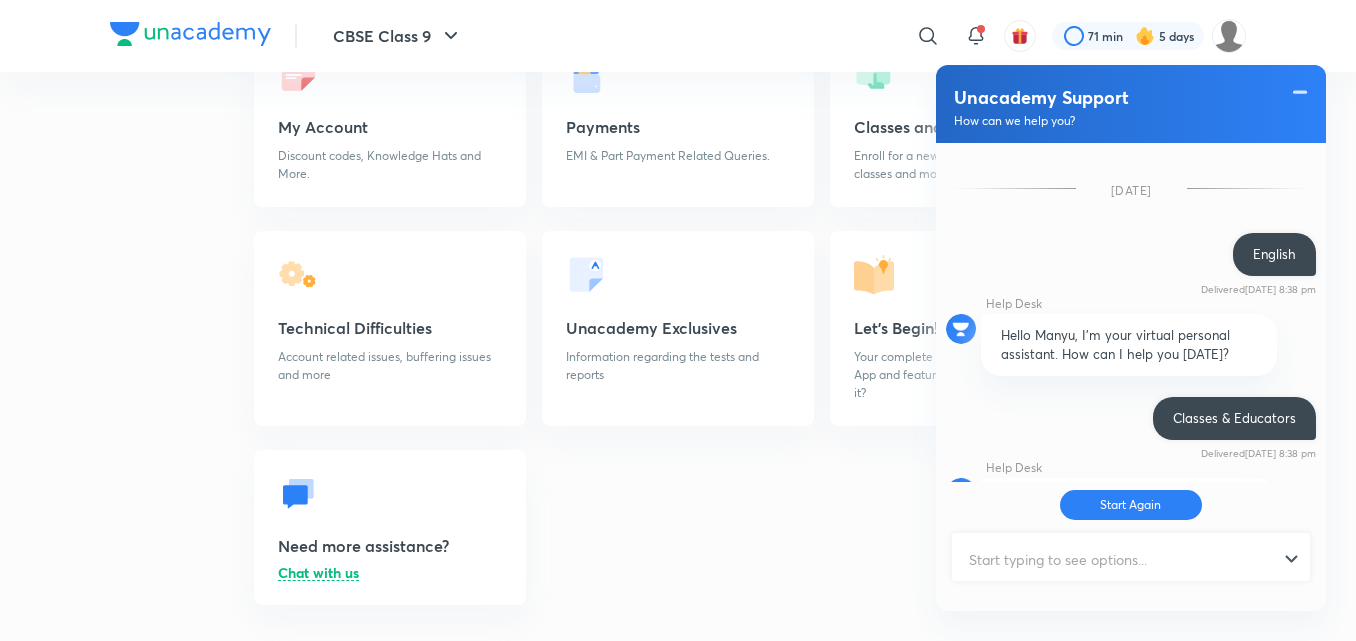 scroll, scrollTop: 1158, scrollLeft: 0, axis: vertical 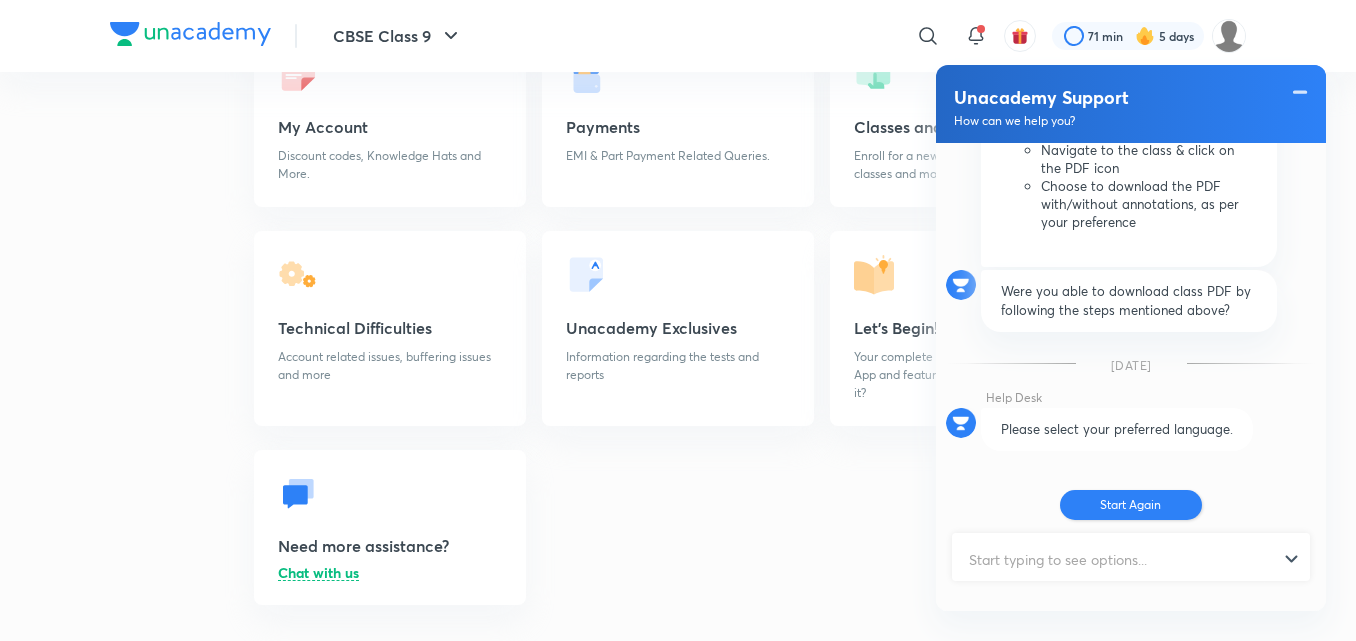 click on "Start Again" at bounding box center [1131, 505] 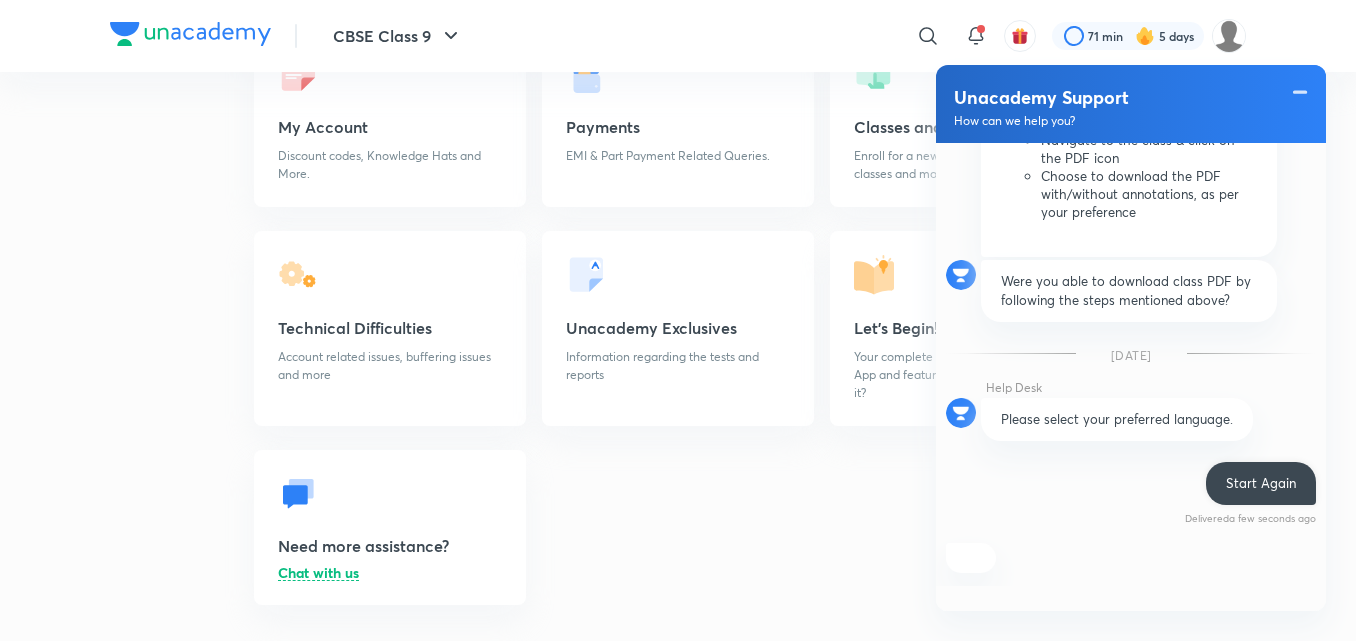 scroll, scrollTop: 1303, scrollLeft: 0, axis: vertical 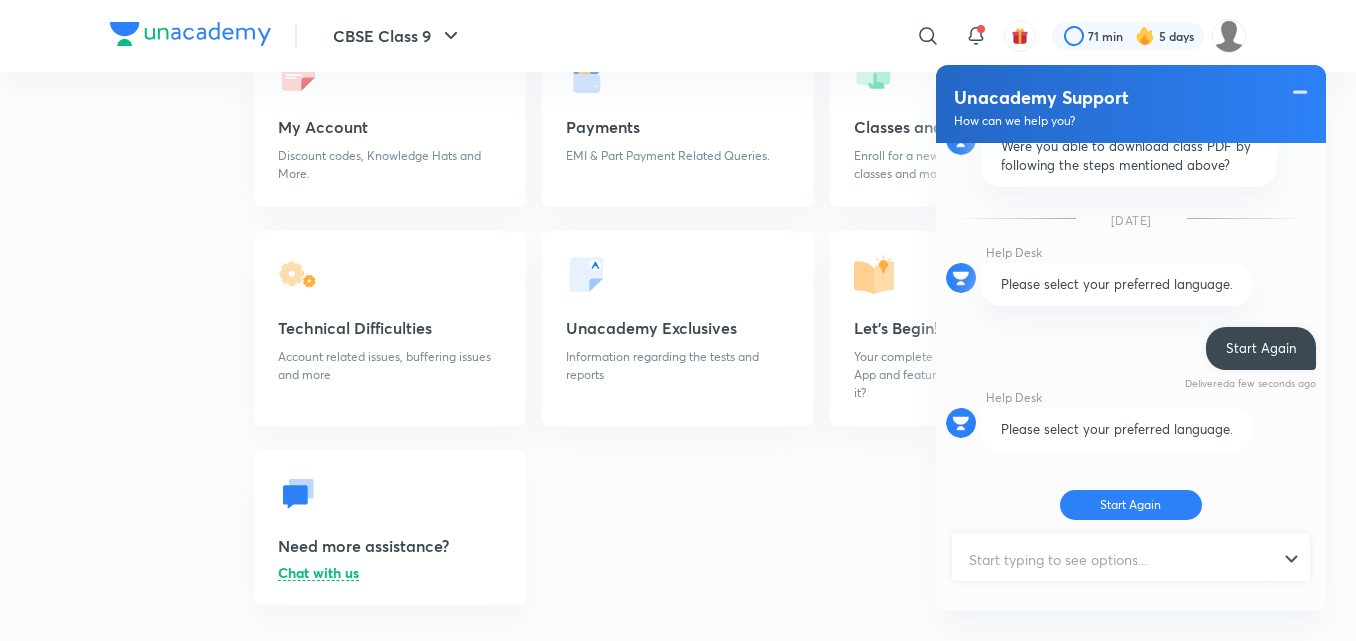 click at bounding box center [1122, 559] 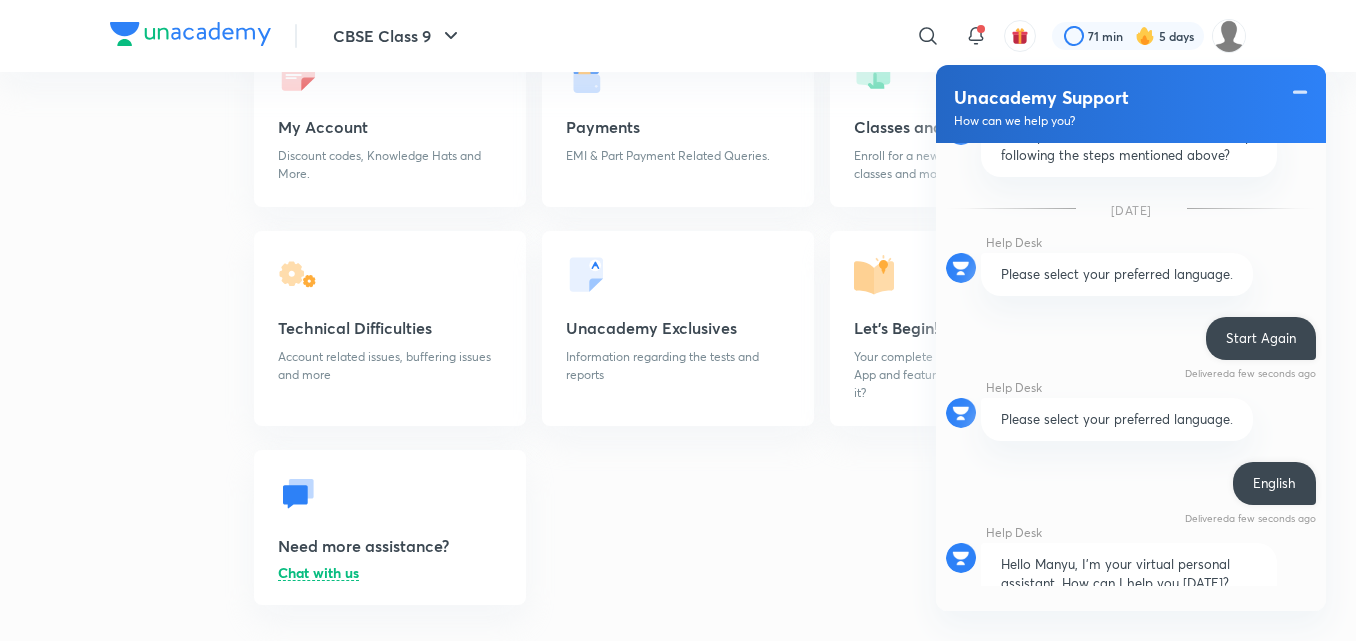 scroll, scrollTop: 1665, scrollLeft: 0, axis: vertical 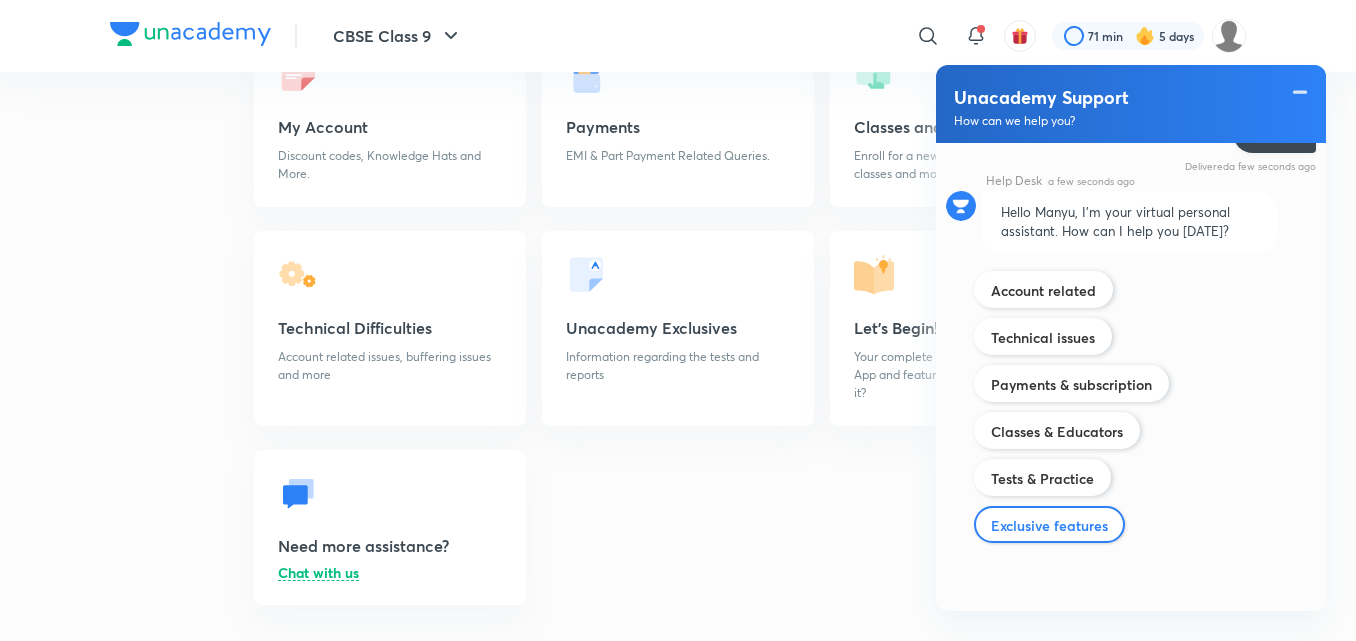 click on "Exclusive features" at bounding box center (1049, 525) 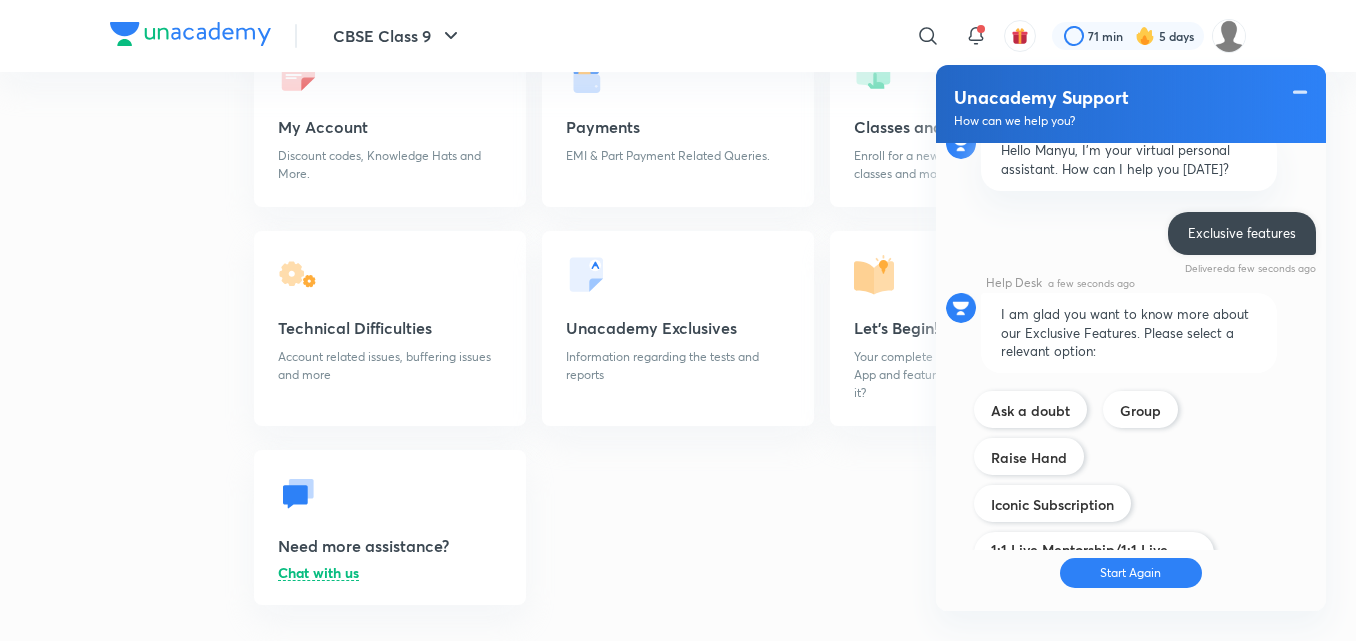 scroll, scrollTop: 1947, scrollLeft: 0, axis: vertical 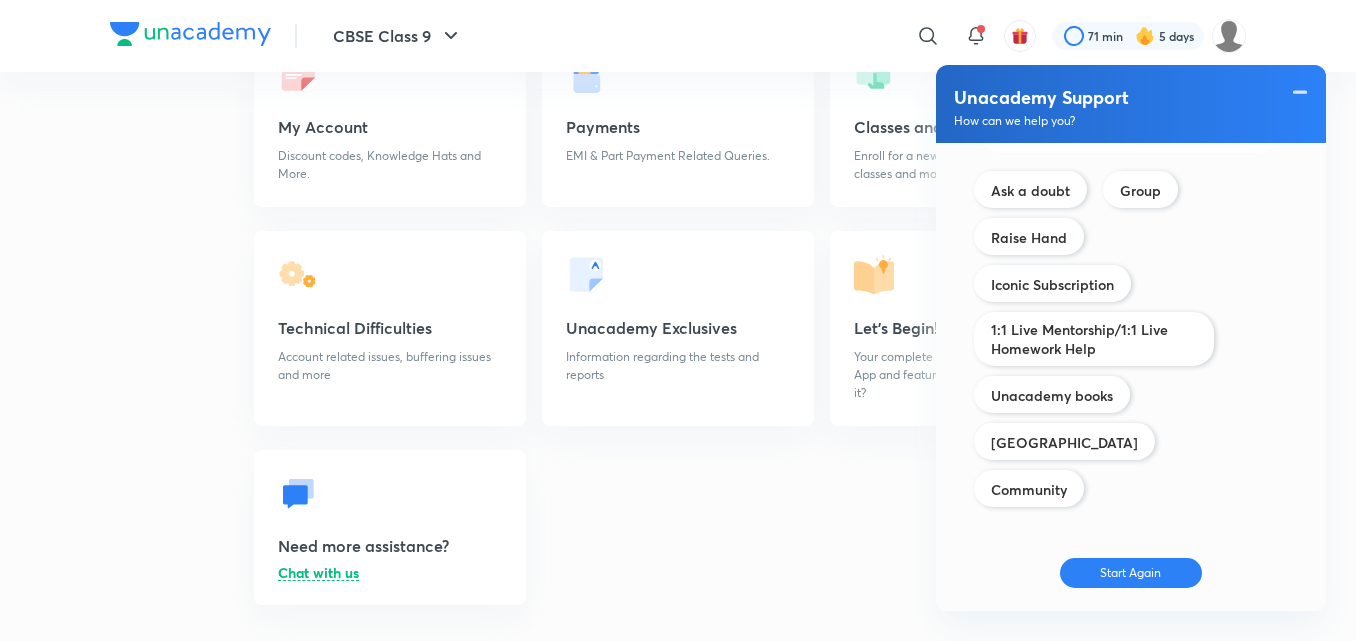 drag, startPoint x: 1088, startPoint y: 395, endPoint x: 1070, endPoint y: 428, distance: 37.589893 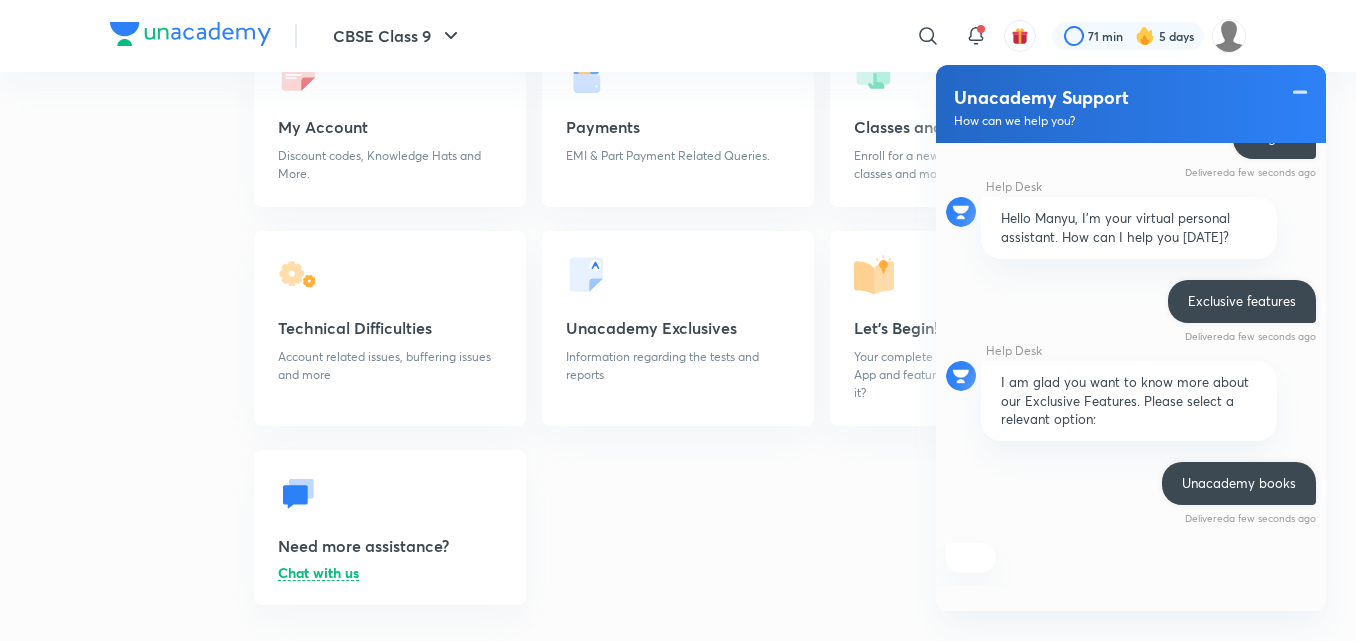 scroll, scrollTop: 1921, scrollLeft: 0, axis: vertical 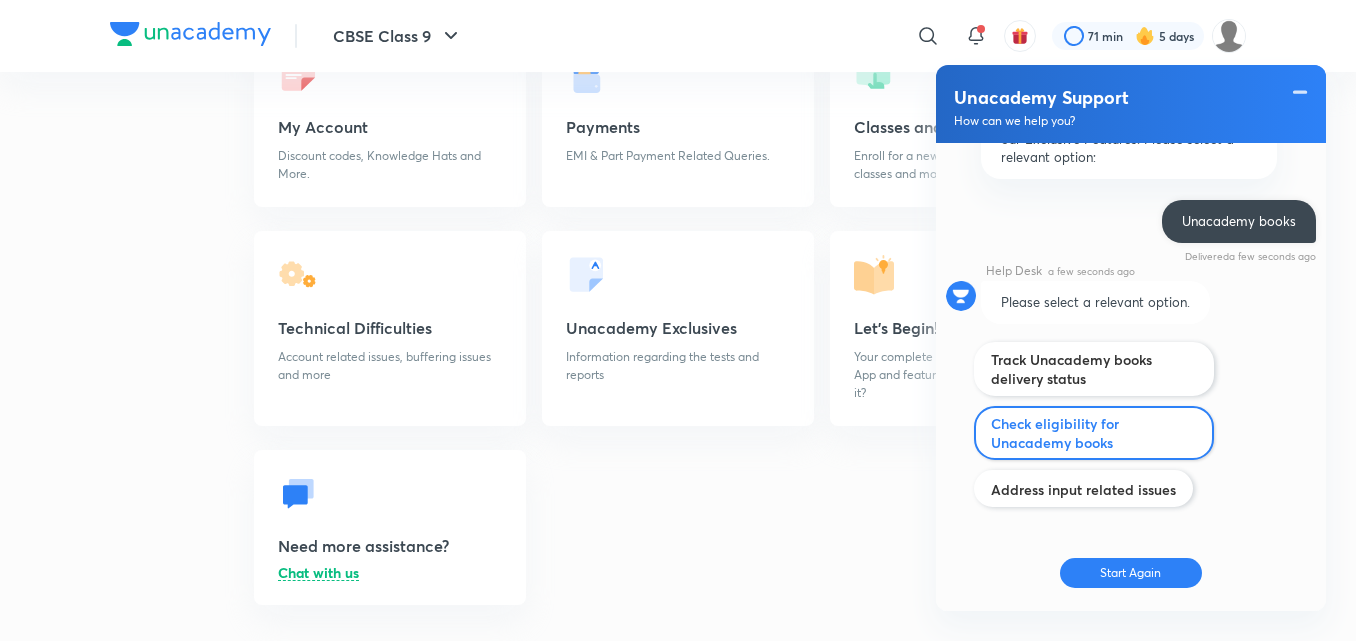 click on "Check eligibility for Unacademy books" at bounding box center (1094, 433) 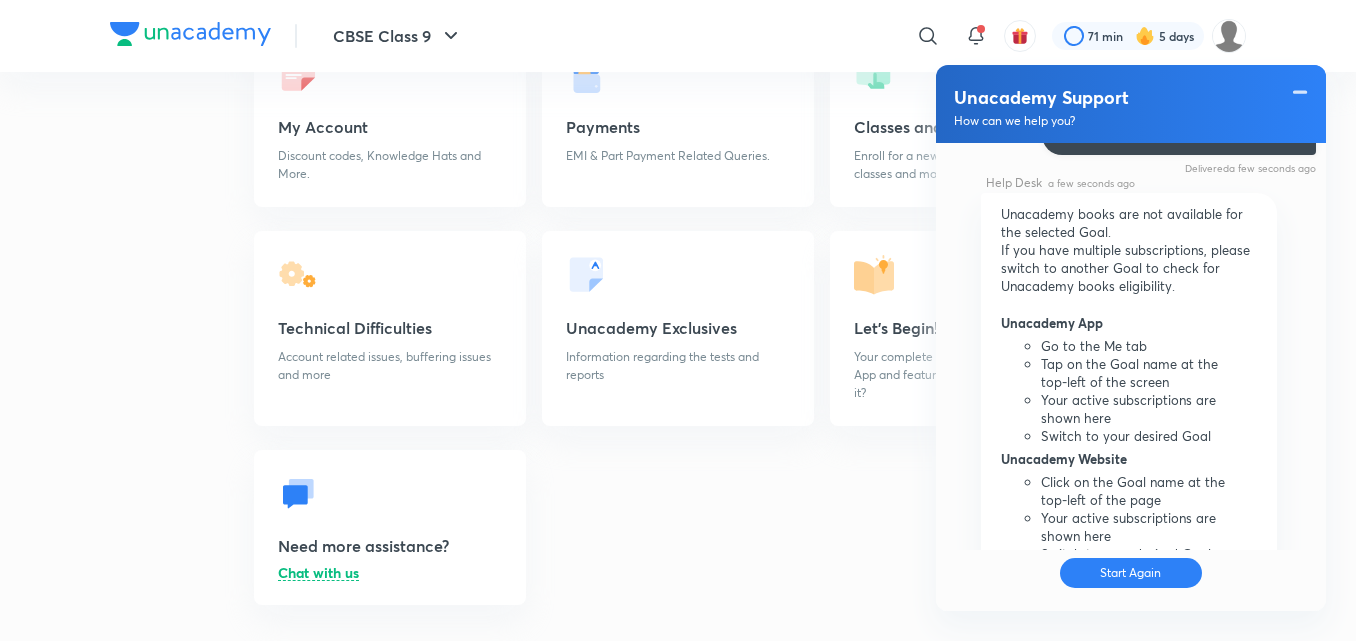 scroll, scrollTop: 2155, scrollLeft: 0, axis: vertical 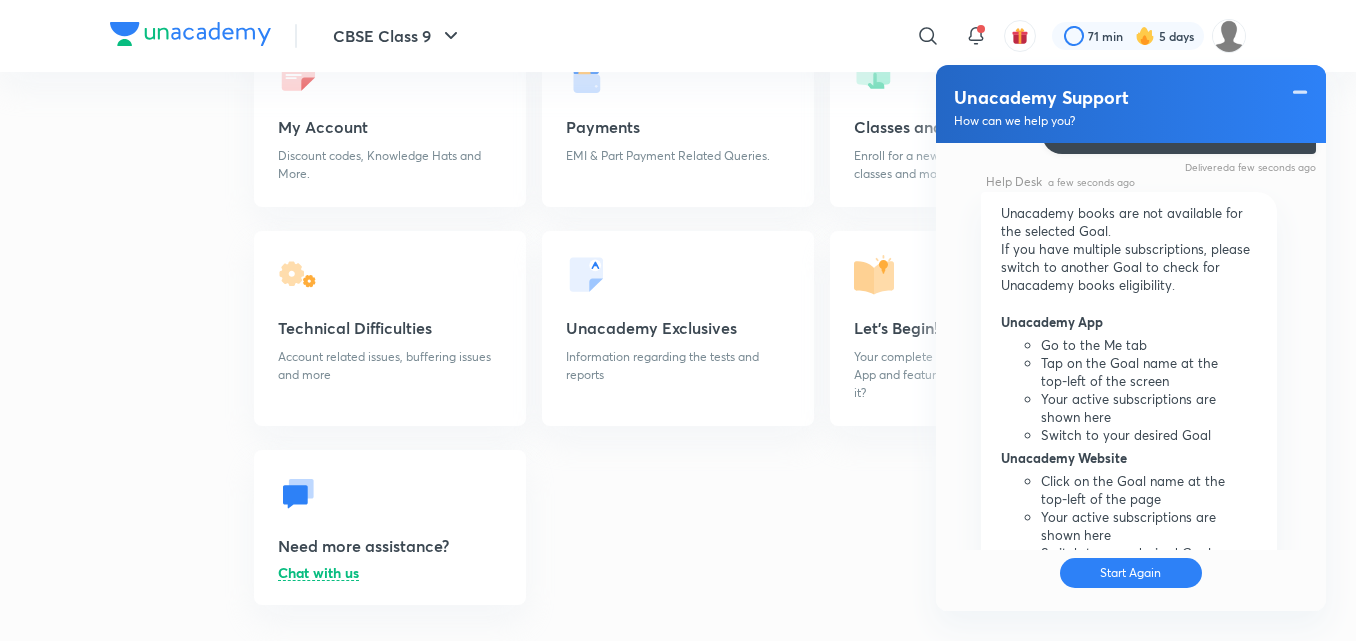 click on "Go to the Me tab Tap on the Goal name at the top-left of the screen Your active subscriptions are shown here Switch to your desired Goal" at bounding box center (1129, 390) 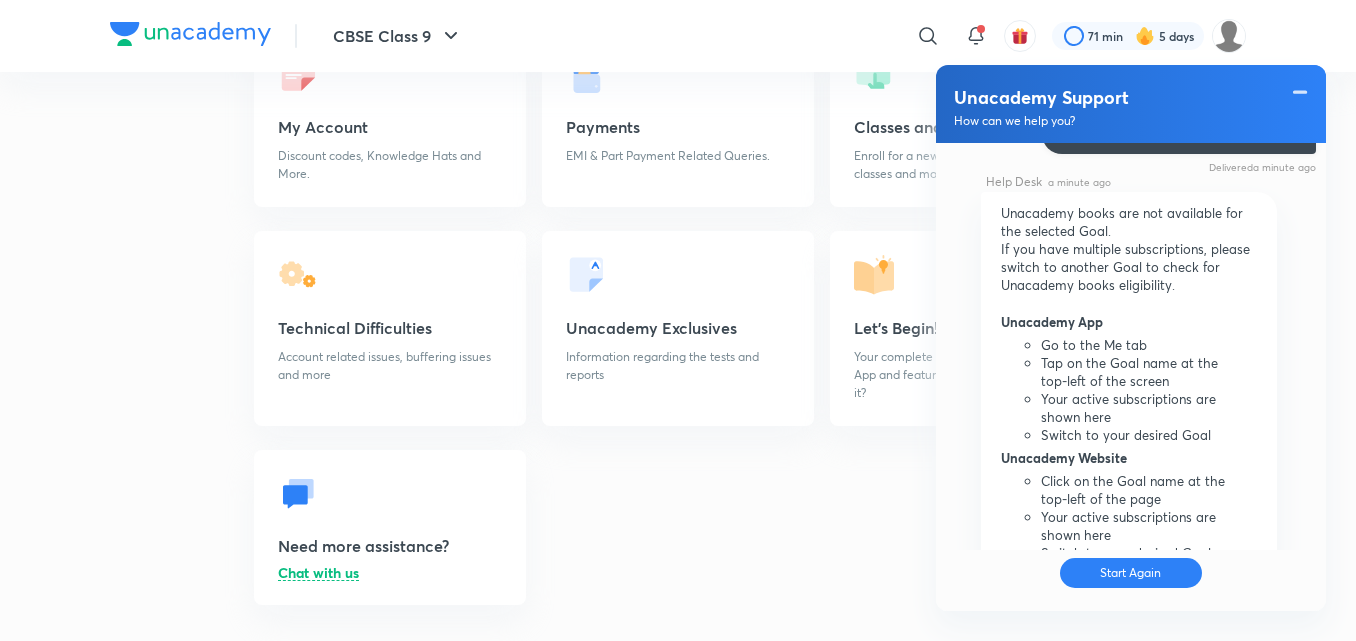 scroll, scrollTop: 2375, scrollLeft: 0, axis: vertical 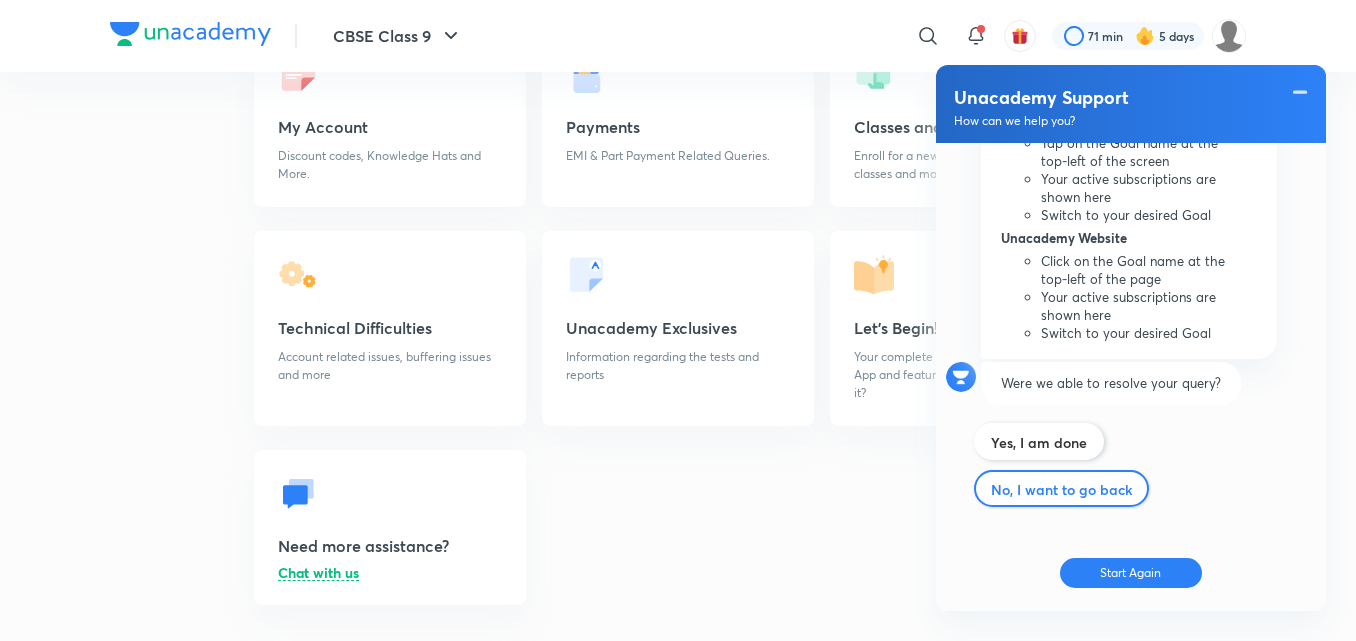 click on "No, I want to go back" at bounding box center [1061, 488] 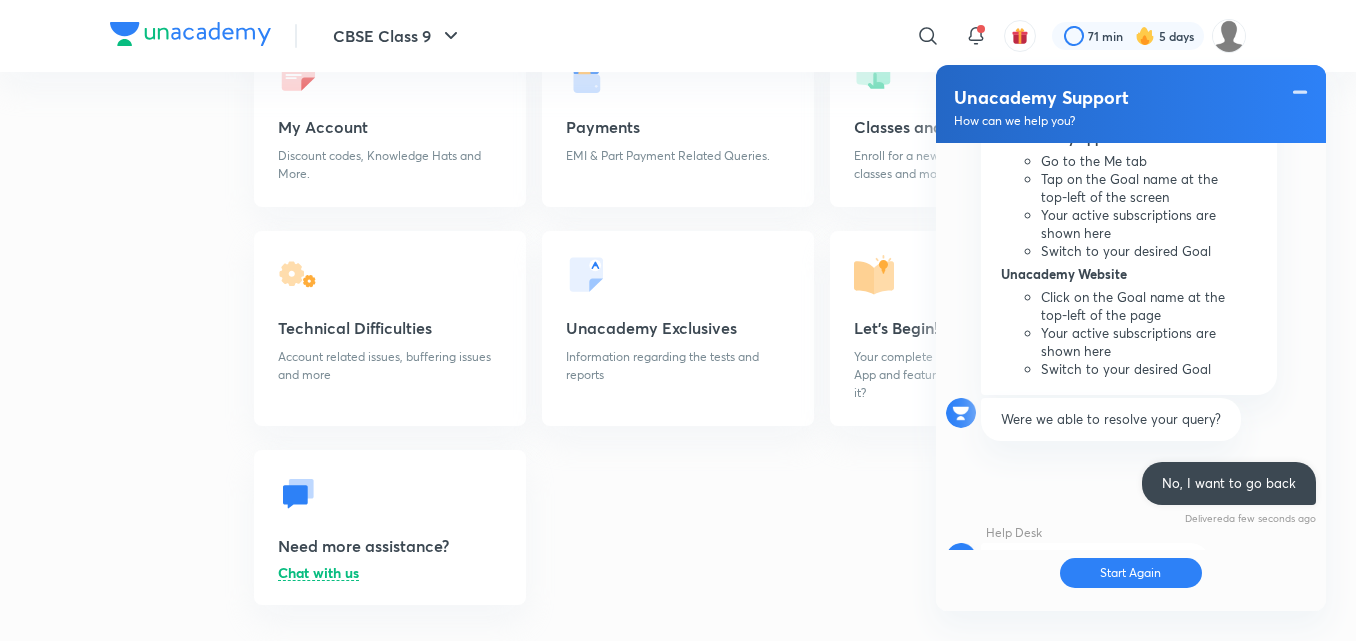 scroll, scrollTop: 2601, scrollLeft: 0, axis: vertical 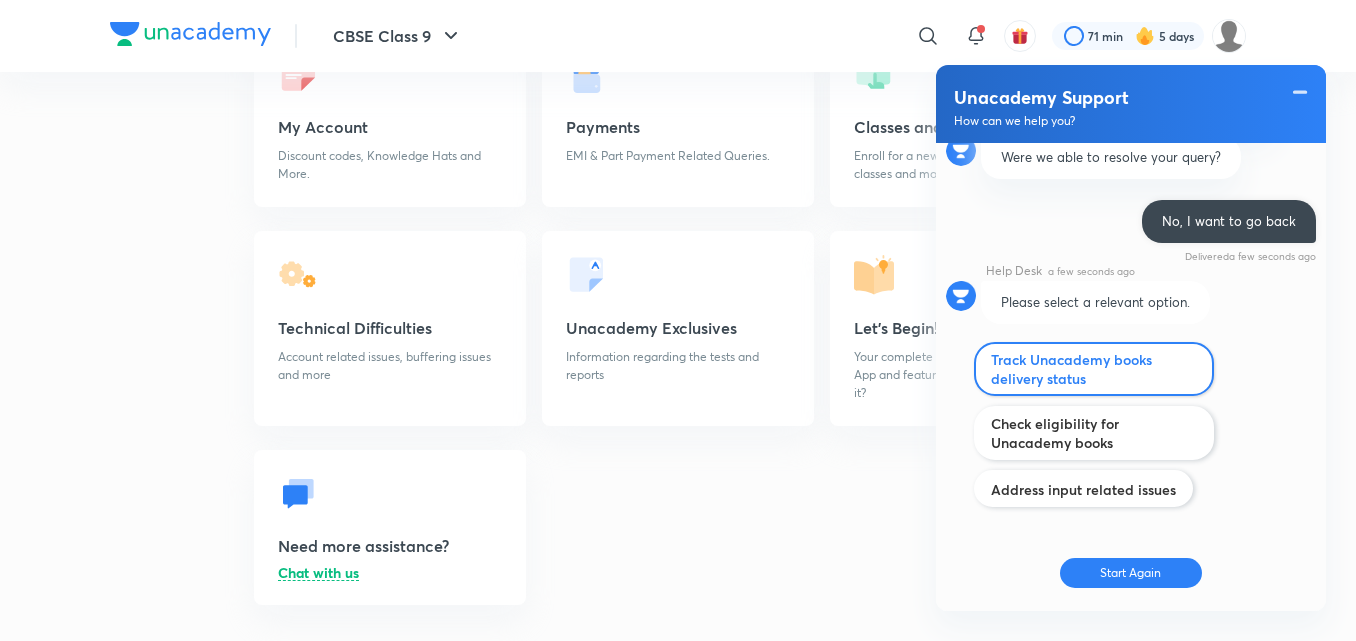 click on "Track Unacademy books delivery status" at bounding box center (1094, 369) 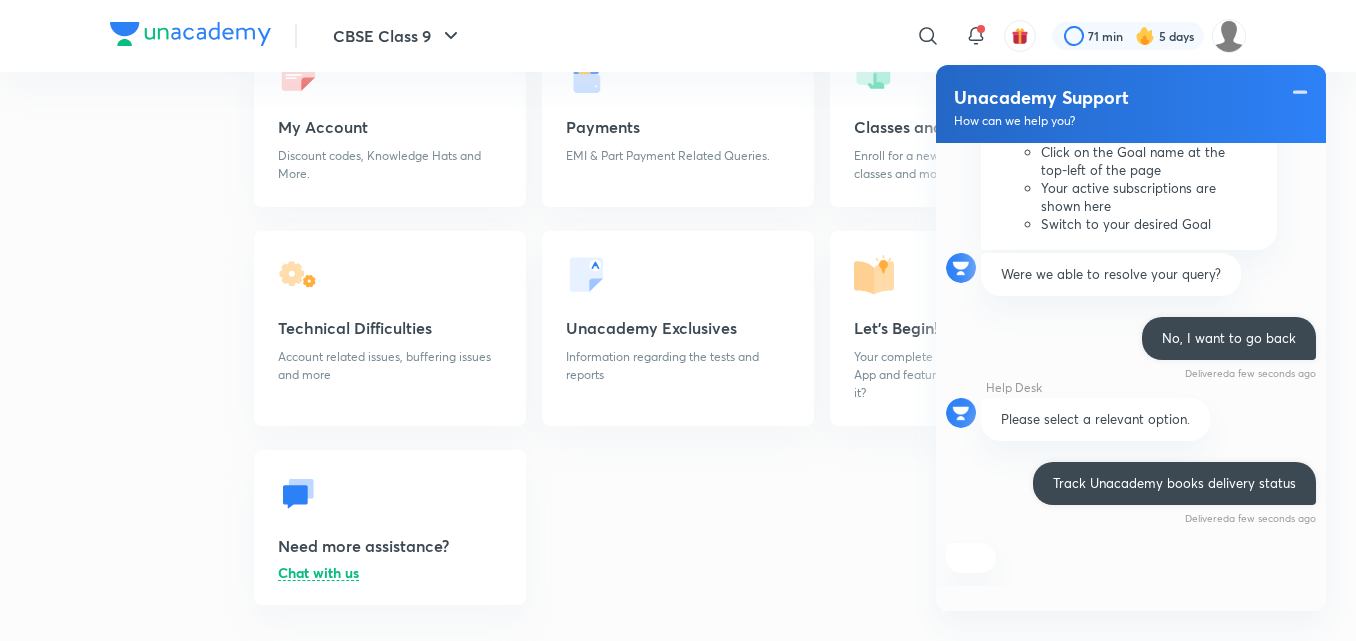 scroll, scrollTop: 2859, scrollLeft: 0, axis: vertical 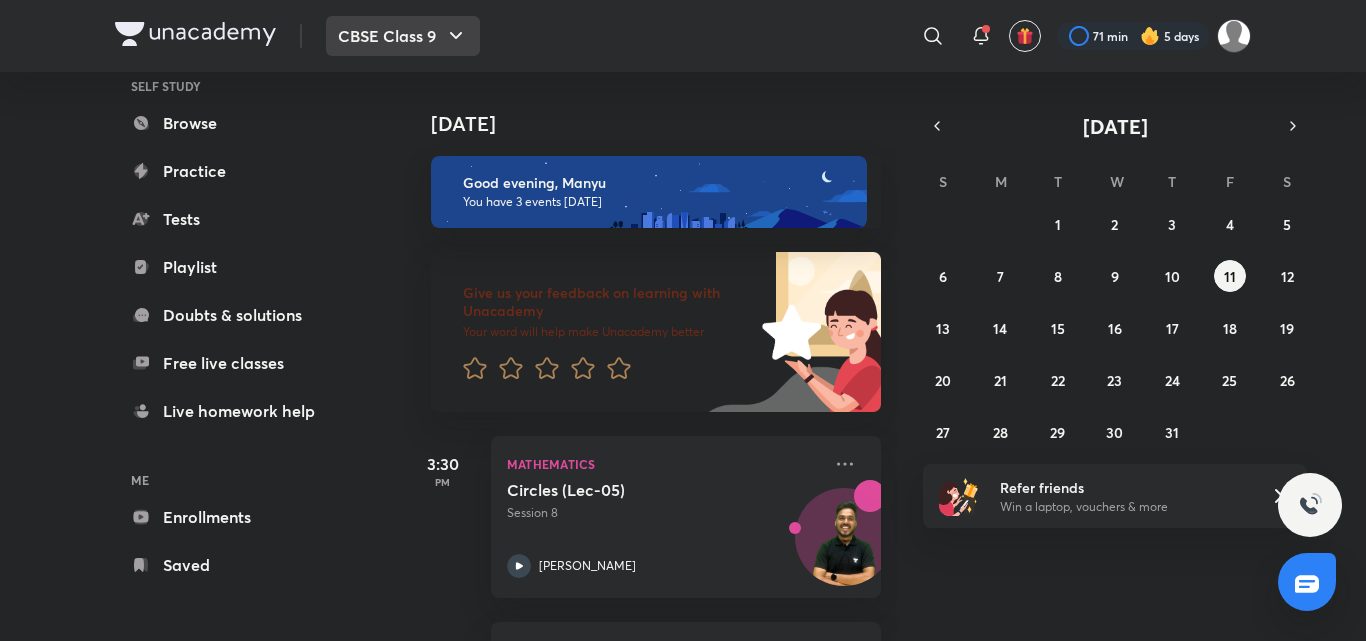 click on "CBSE Class 9" at bounding box center (403, 36) 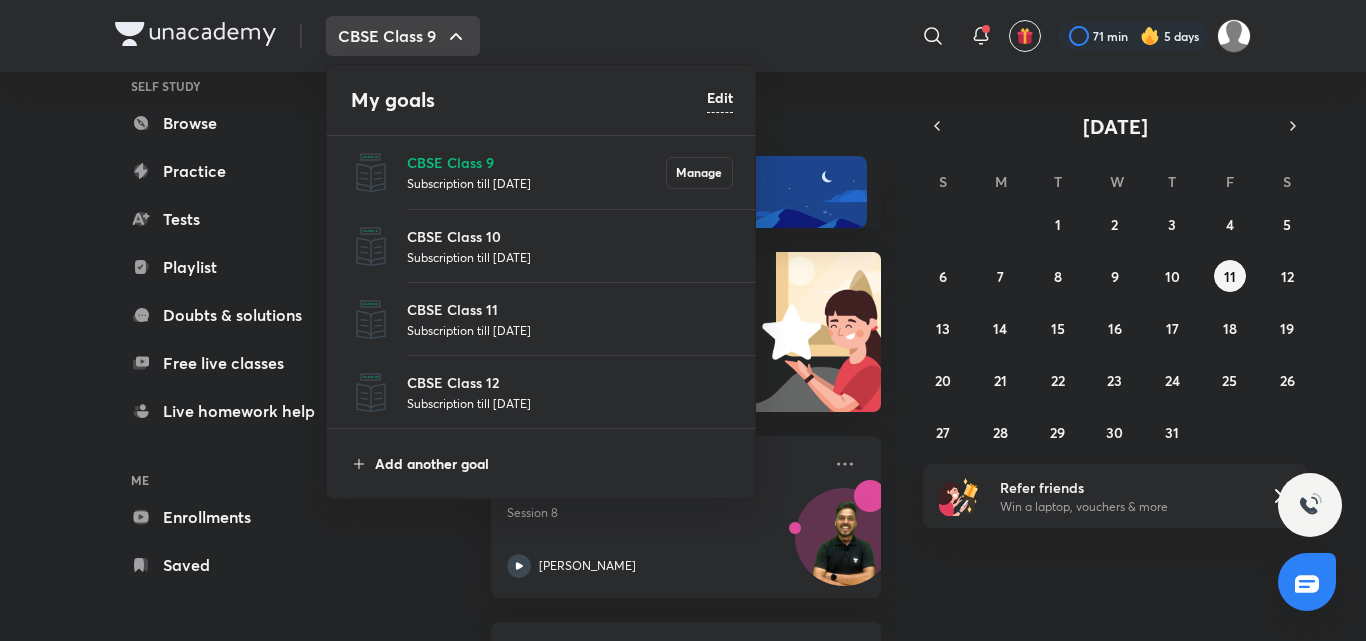 click on "Add another goal" at bounding box center [554, 463] 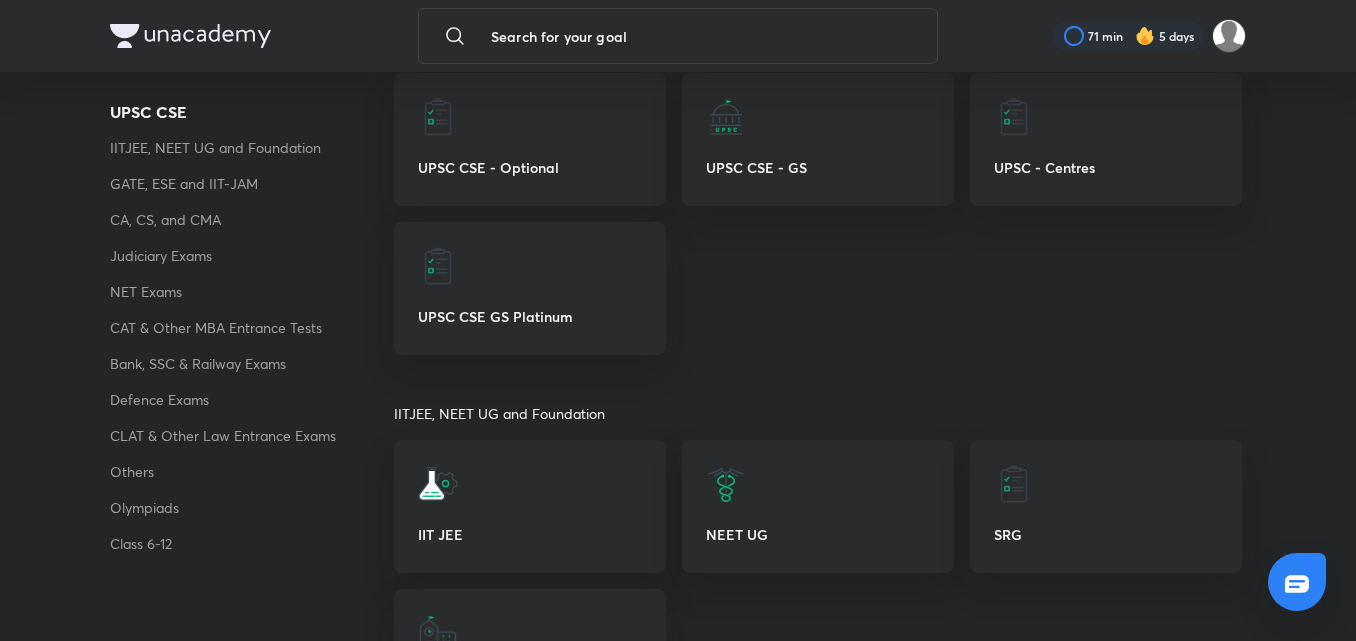 scroll, scrollTop: 600, scrollLeft: 0, axis: vertical 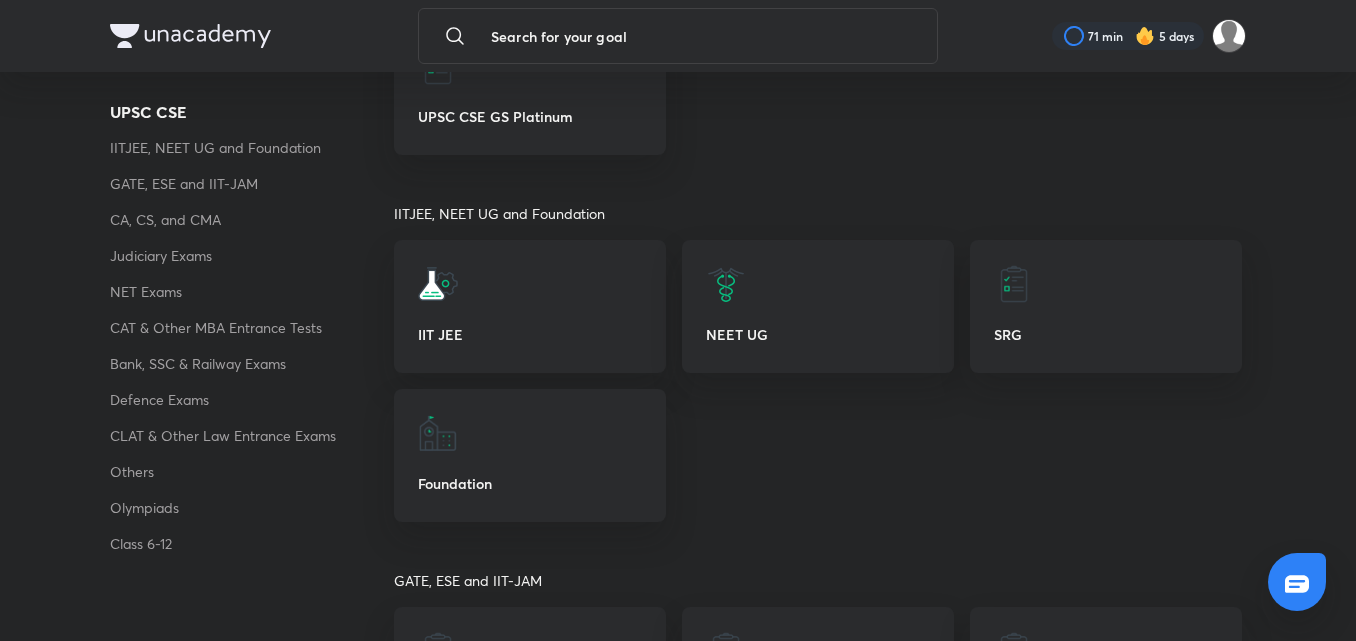 click on "Judiciary Exams" at bounding box center [252, 256] 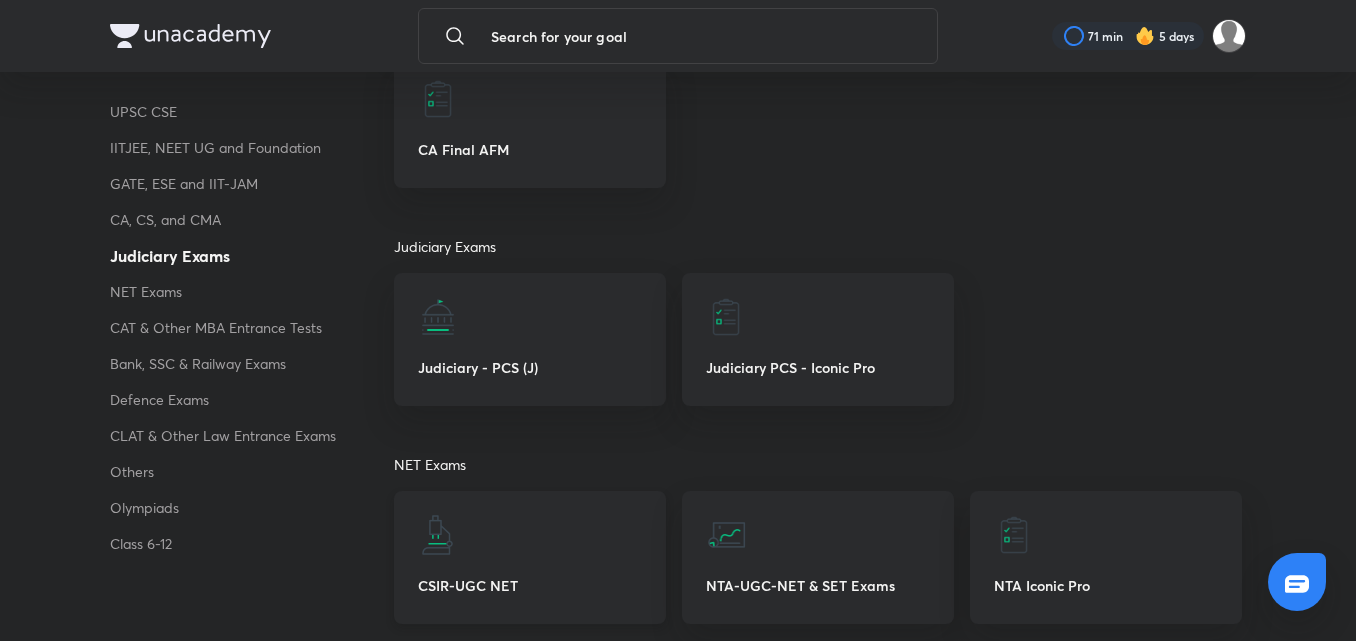 scroll, scrollTop: 2804, scrollLeft: 0, axis: vertical 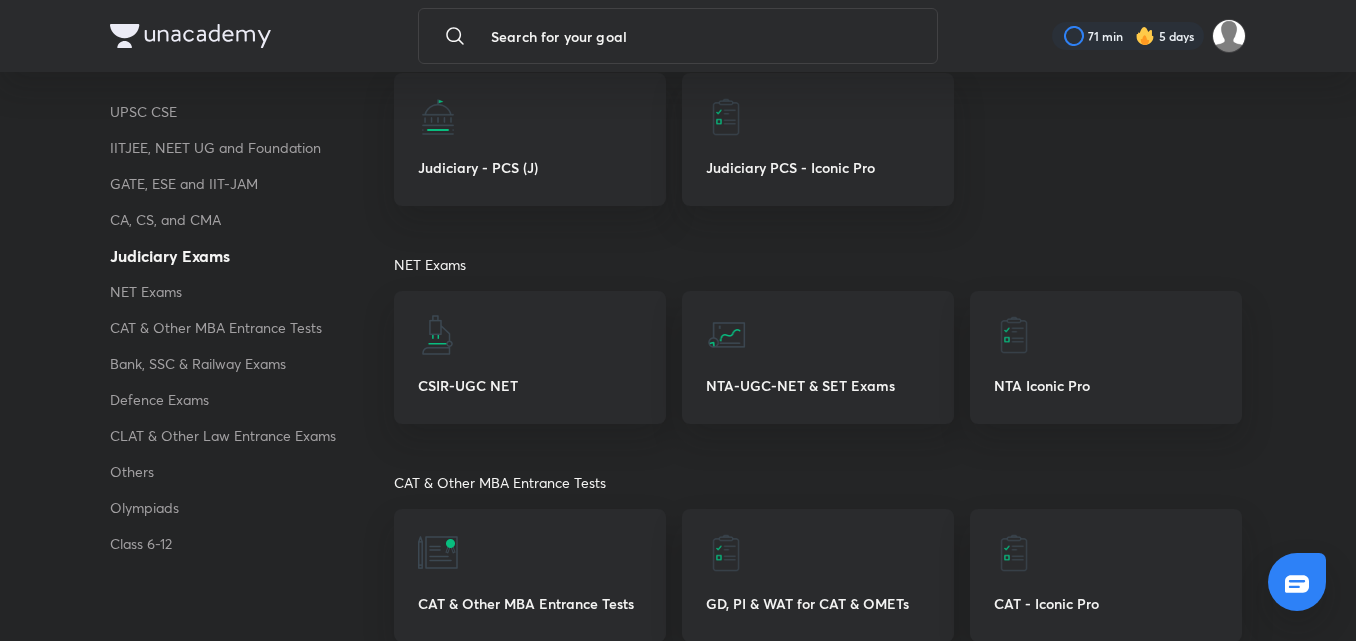 click on "Class 6-12" at bounding box center [252, 544] 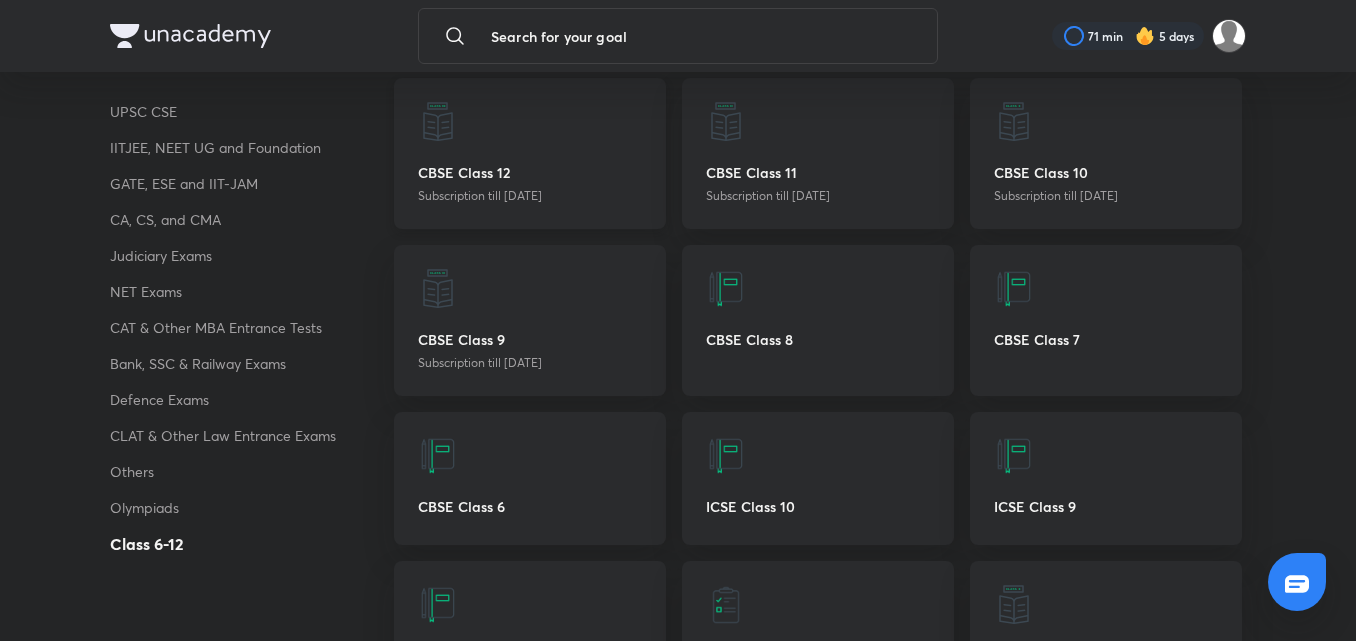 scroll, scrollTop: 9272, scrollLeft: 0, axis: vertical 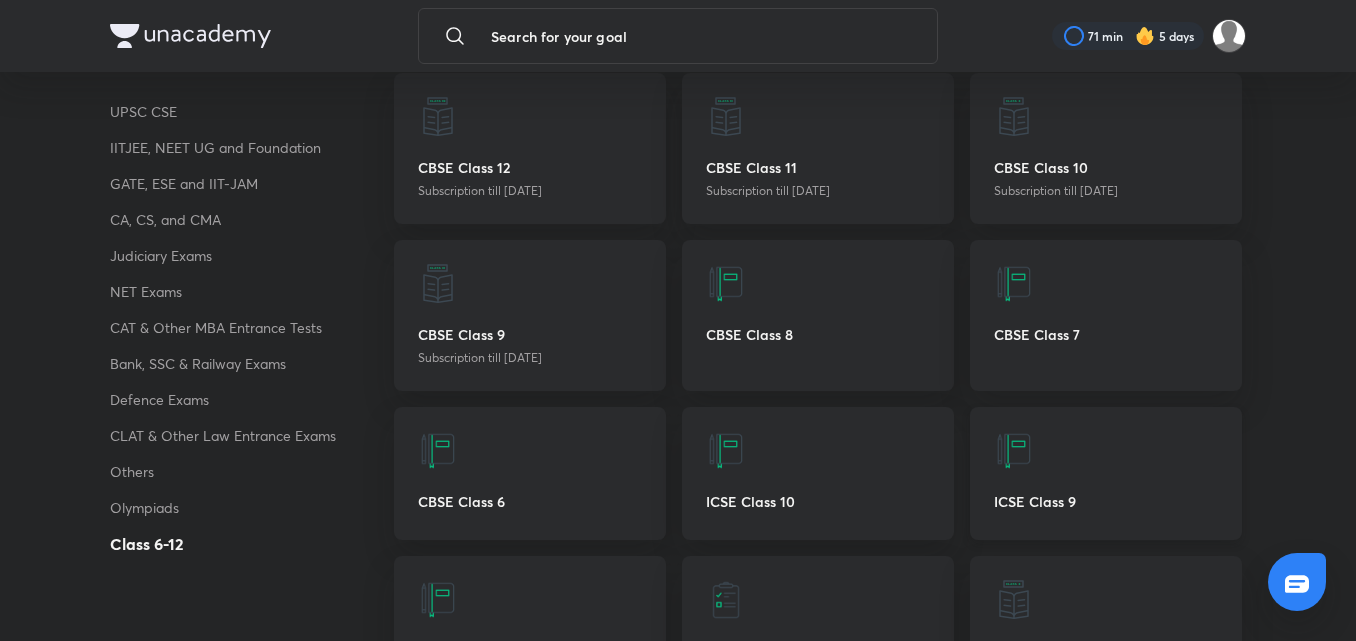 click on "ICSE Class 9" at bounding box center (1106, 501) 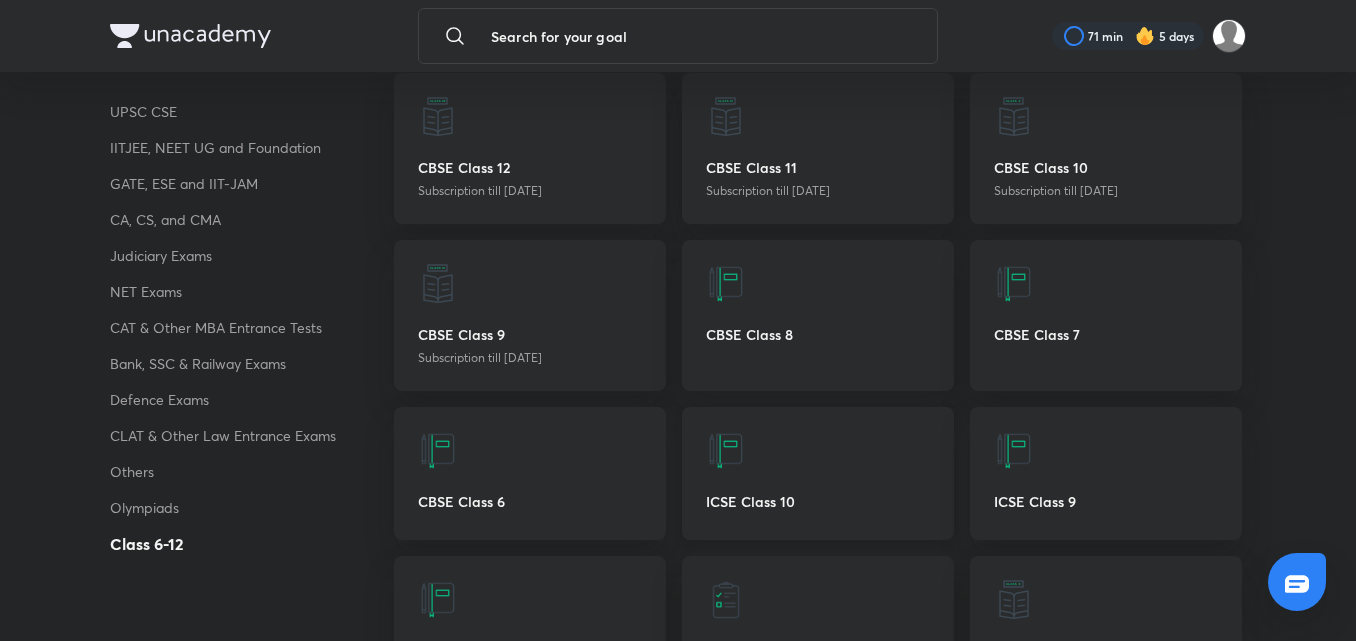 scroll, scrollTop: 9472, scrollLeft: 0, axis: vertical 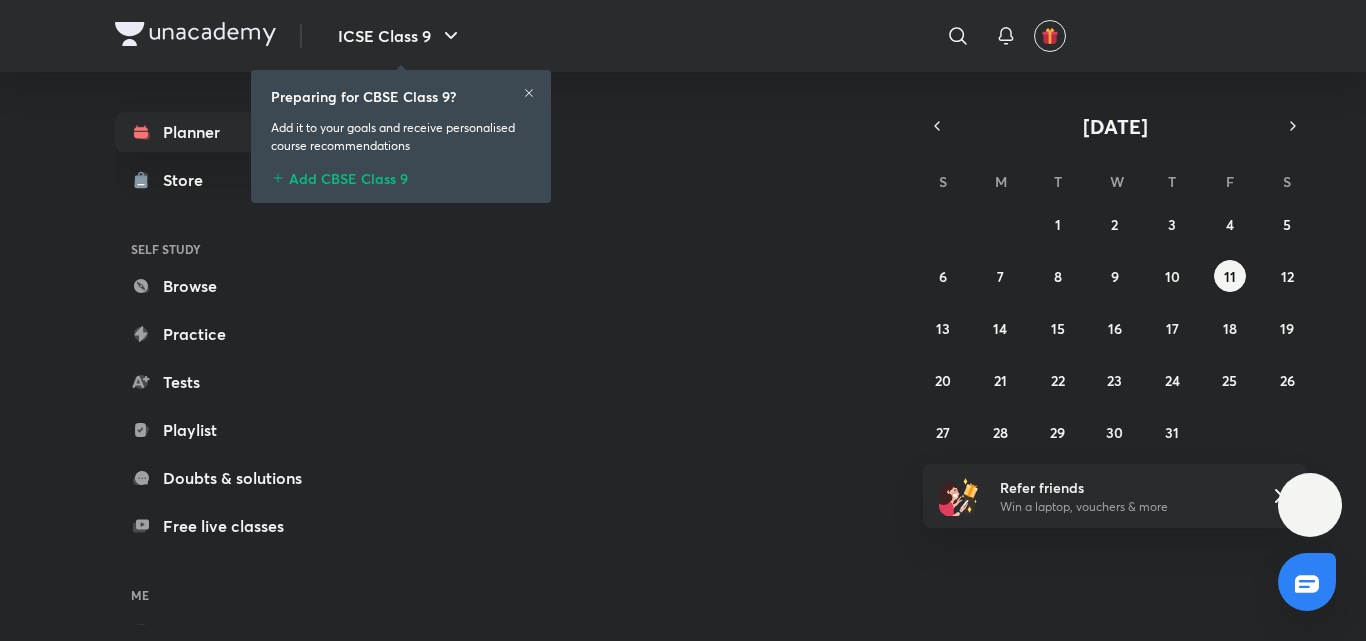 click on "Preparing for CBSE Class 9? Add it to your goals and receive personalised course recommendations Add CBSE Class 9" at bounding box center [401, 136] 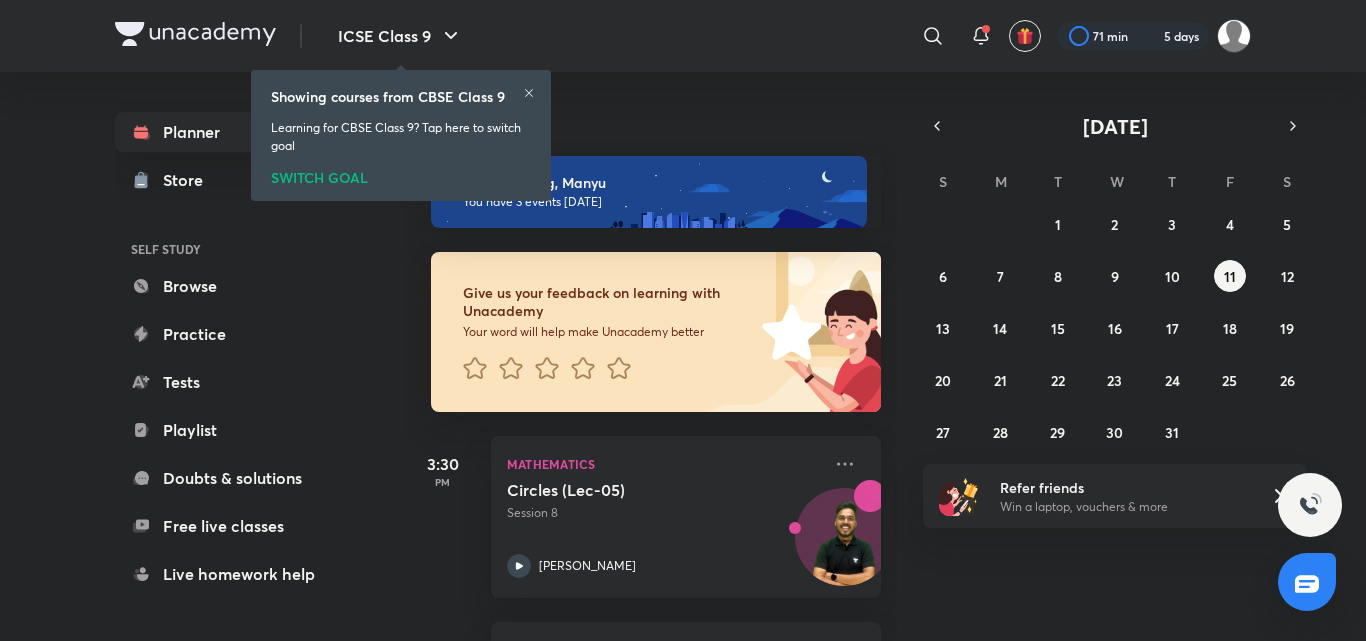scroll, scrollTop: 0, scrollLeft: 0, axis: both 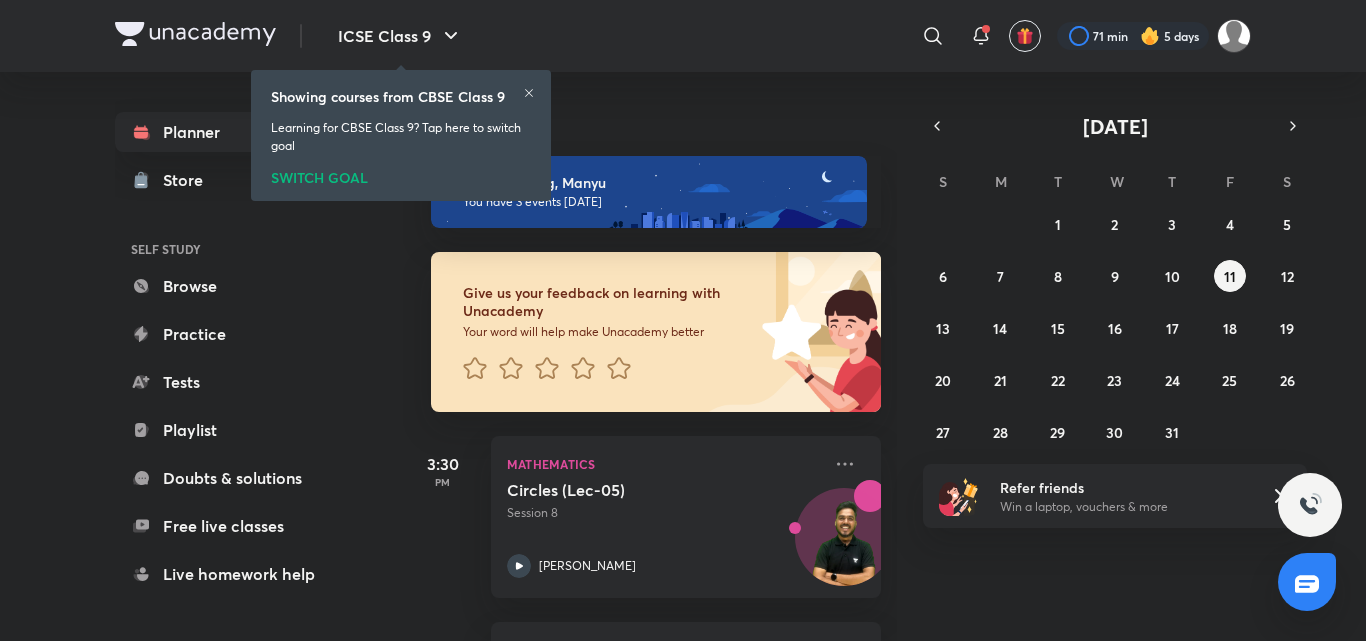 click 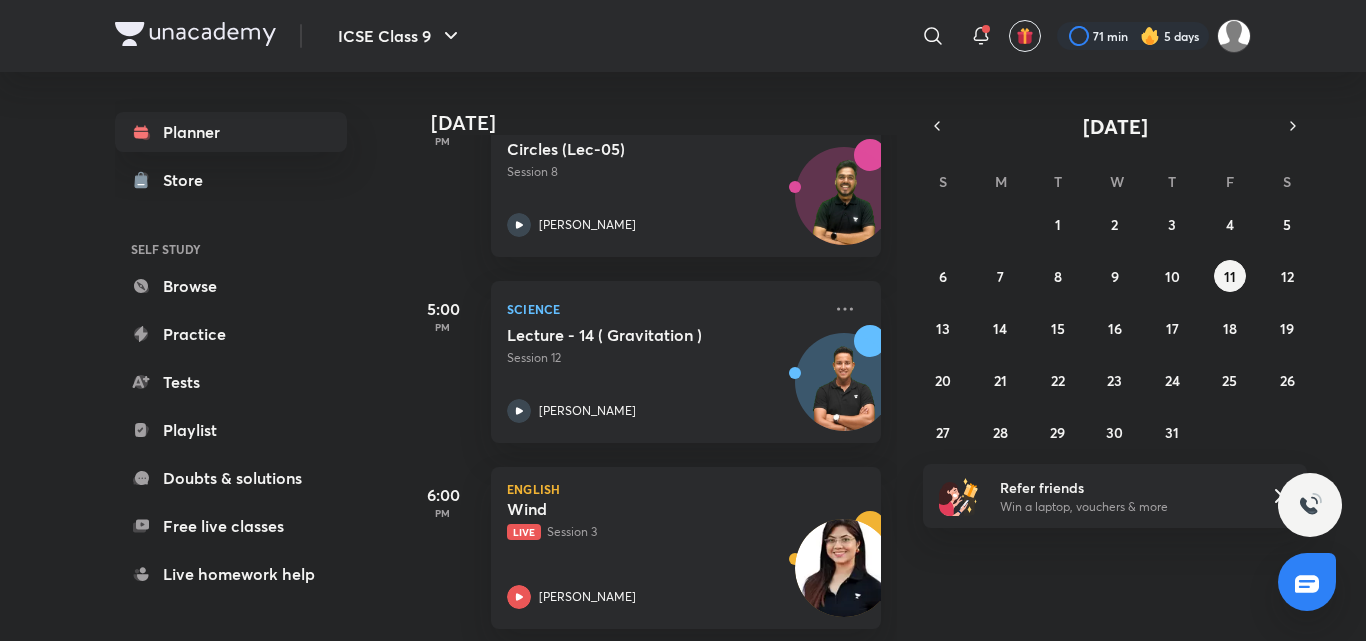 scroll, scrollTop: 360, scrollLeft: 0, axis: vertical 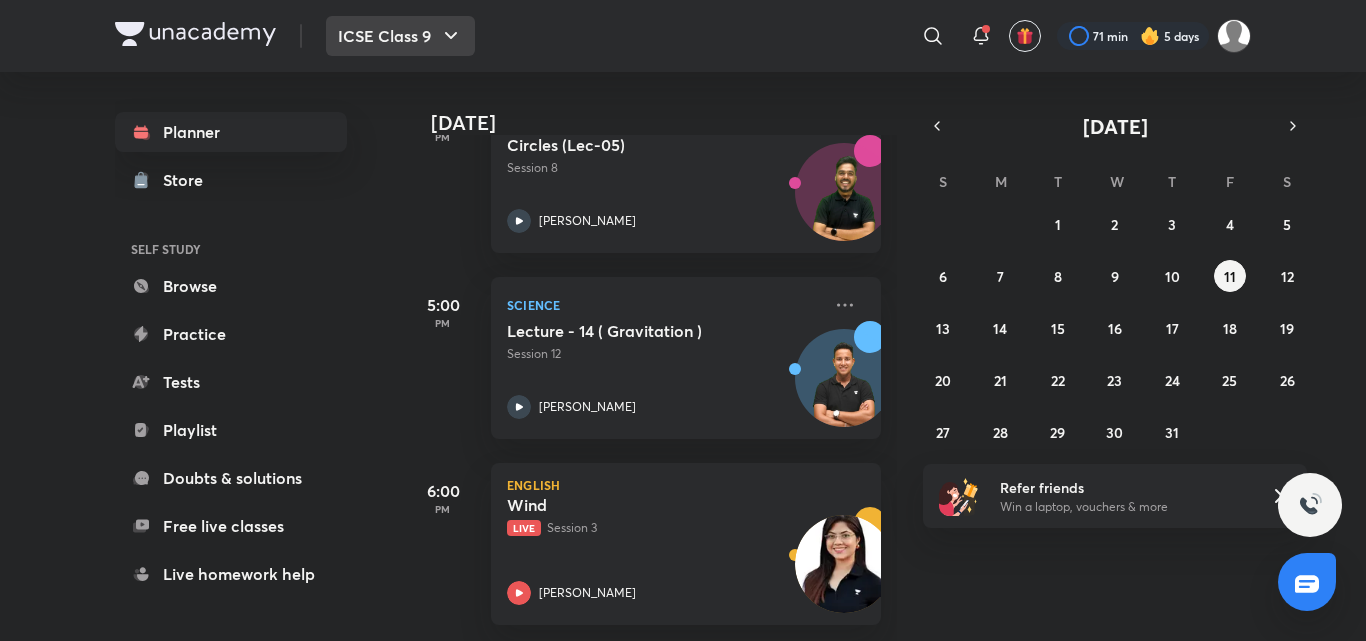 click on "ICSE Class 9" at bounding box center (400, 36) 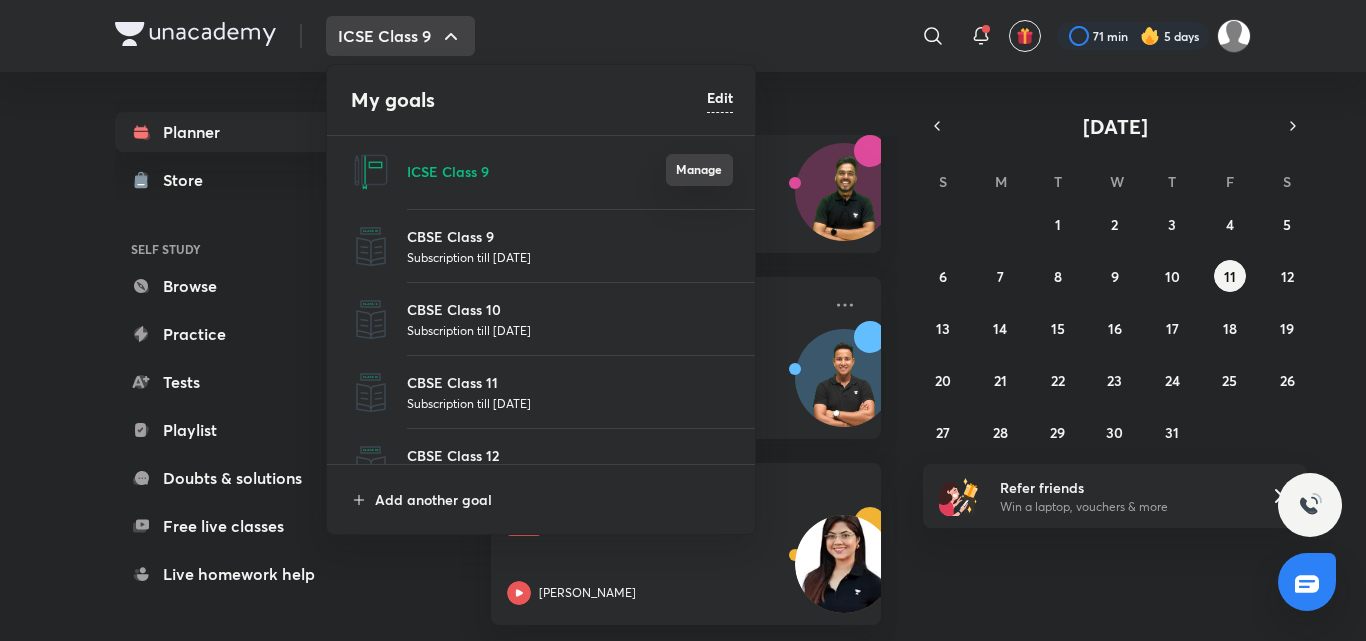 click on "Manage" at bounding box center [699, 170] 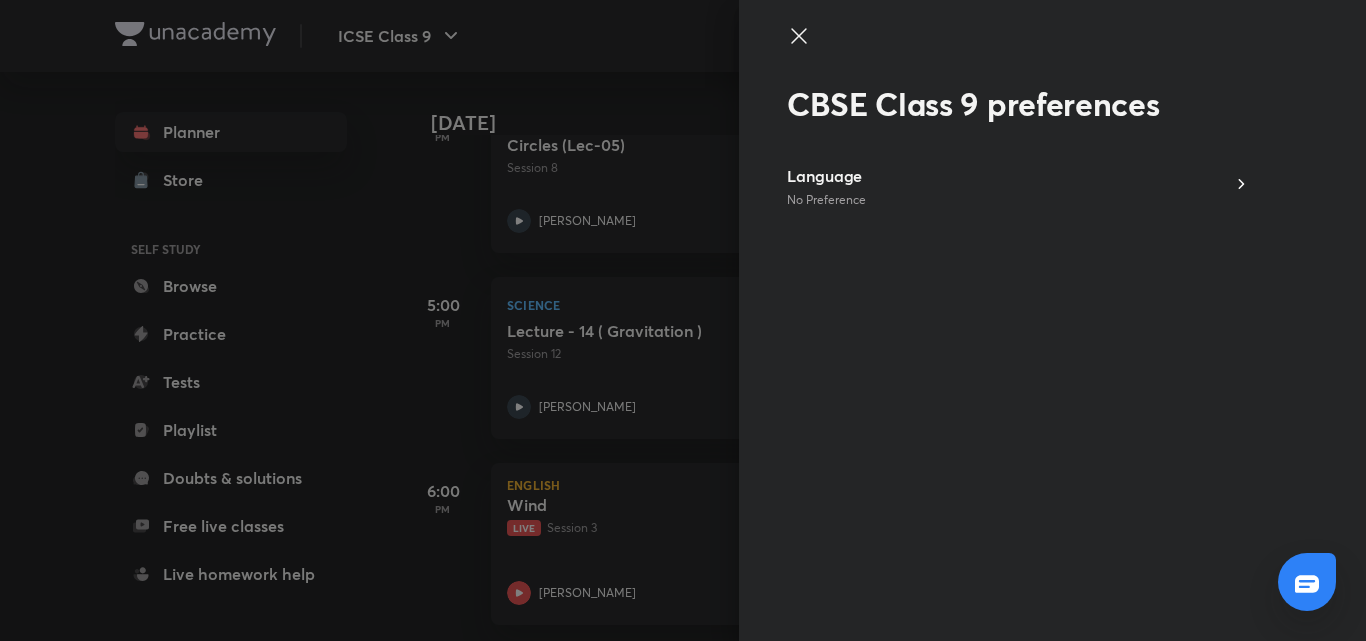 click at bounding box center (683, 320) 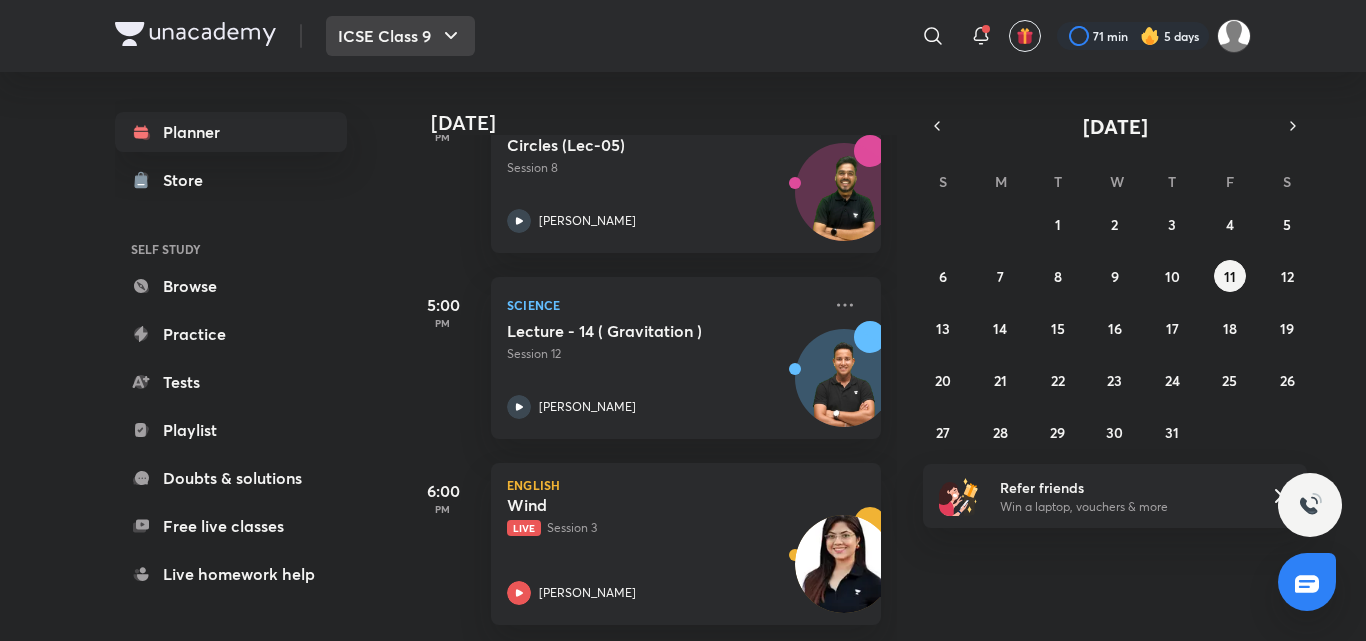 click on "ICSE Class 9" at bounding box center [400, 36] 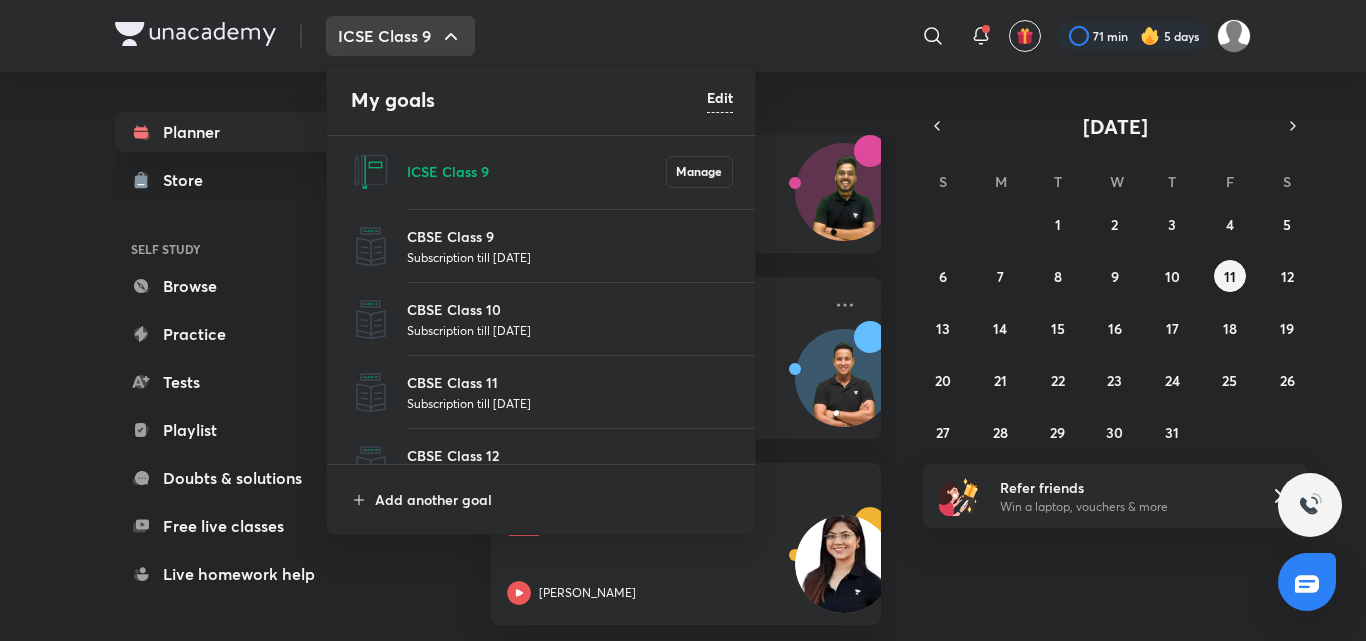 click on "CBSE Class 9 Subscription till [DATE]" at bounding box center [542, 246] 